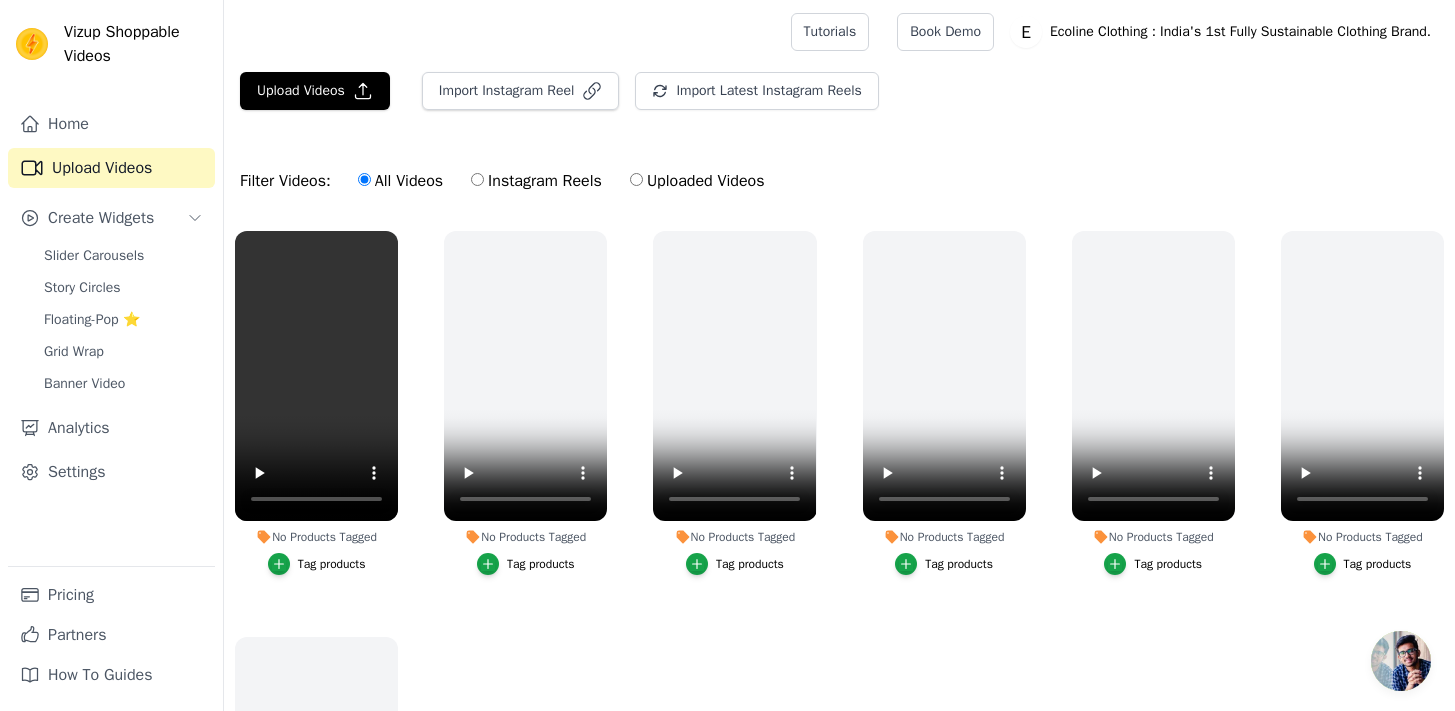 scroll, scrollTop: 0, scrollLeft: 0, axis: both 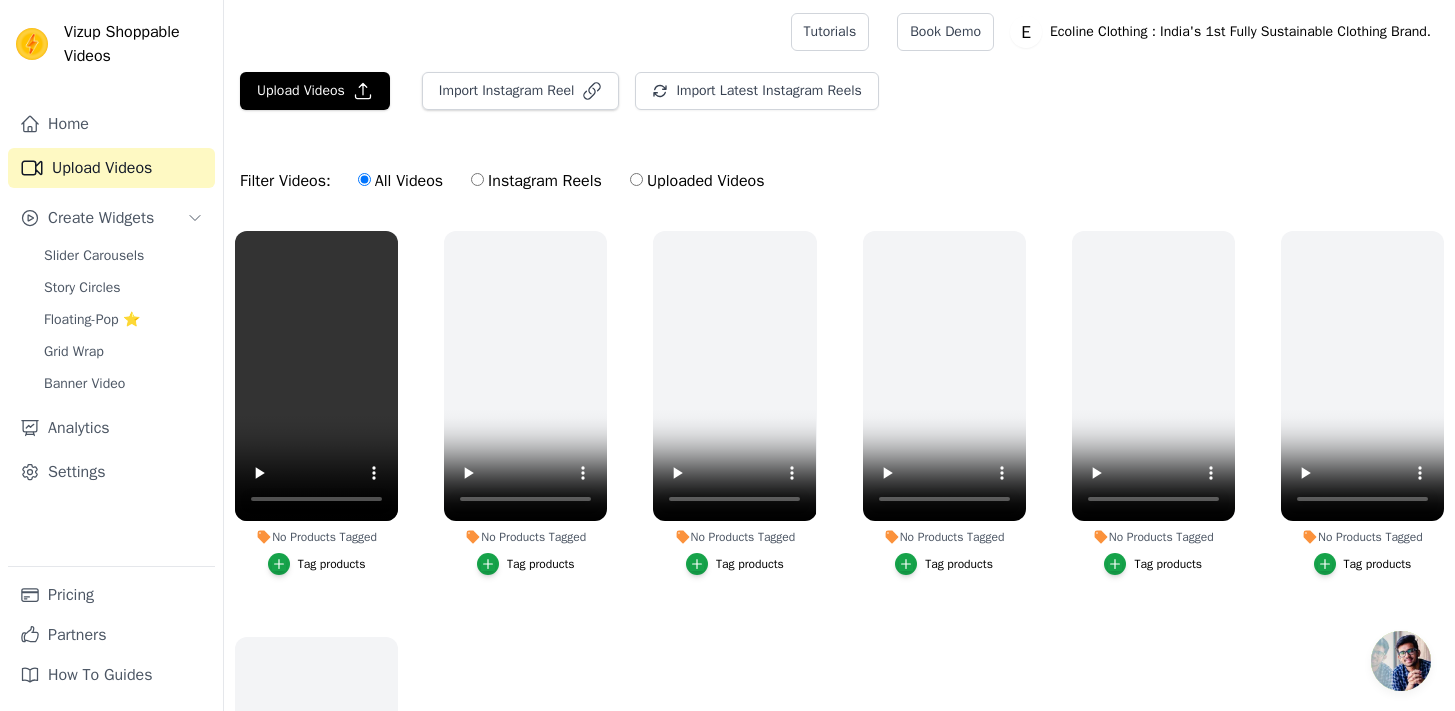 click on "Upload Videos" at bounding box center [111, 168] 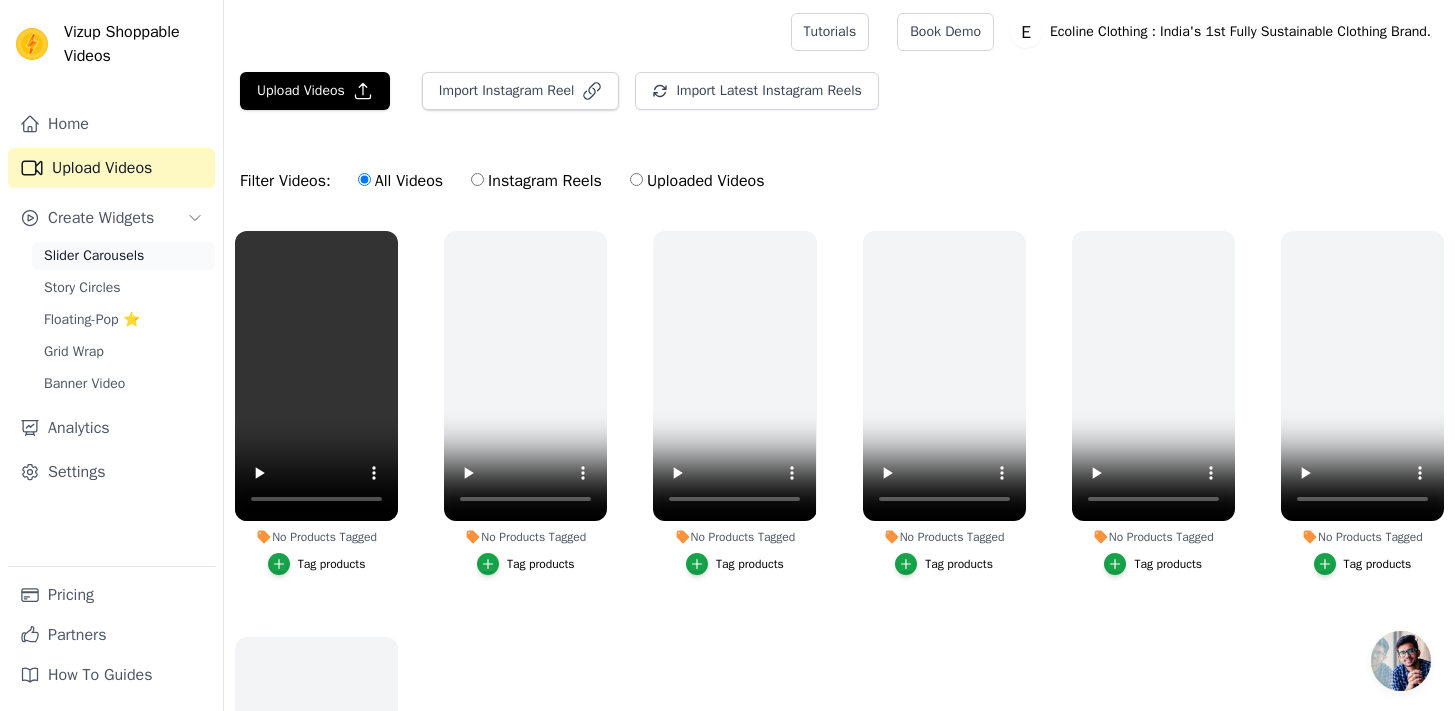 click on "Slider Carousels" at bounding box center [94, 256] 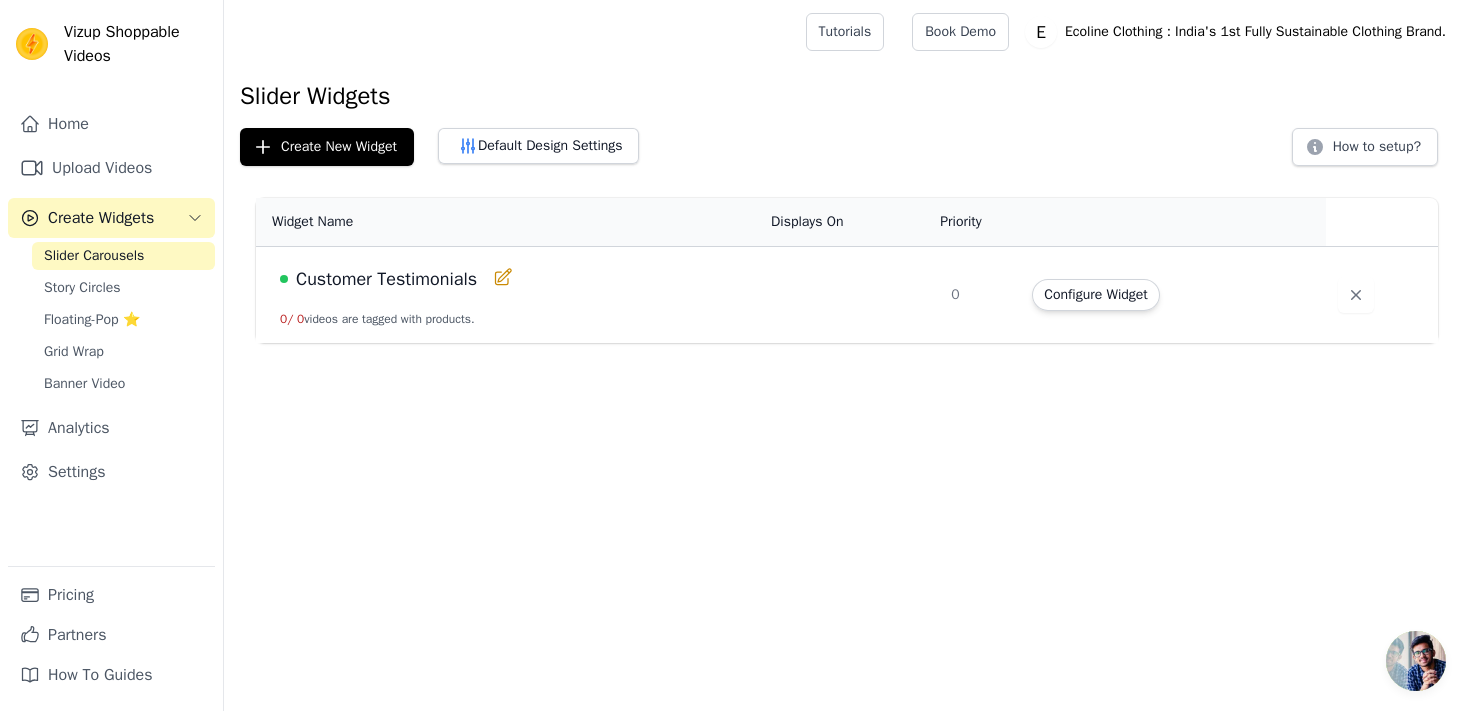 click 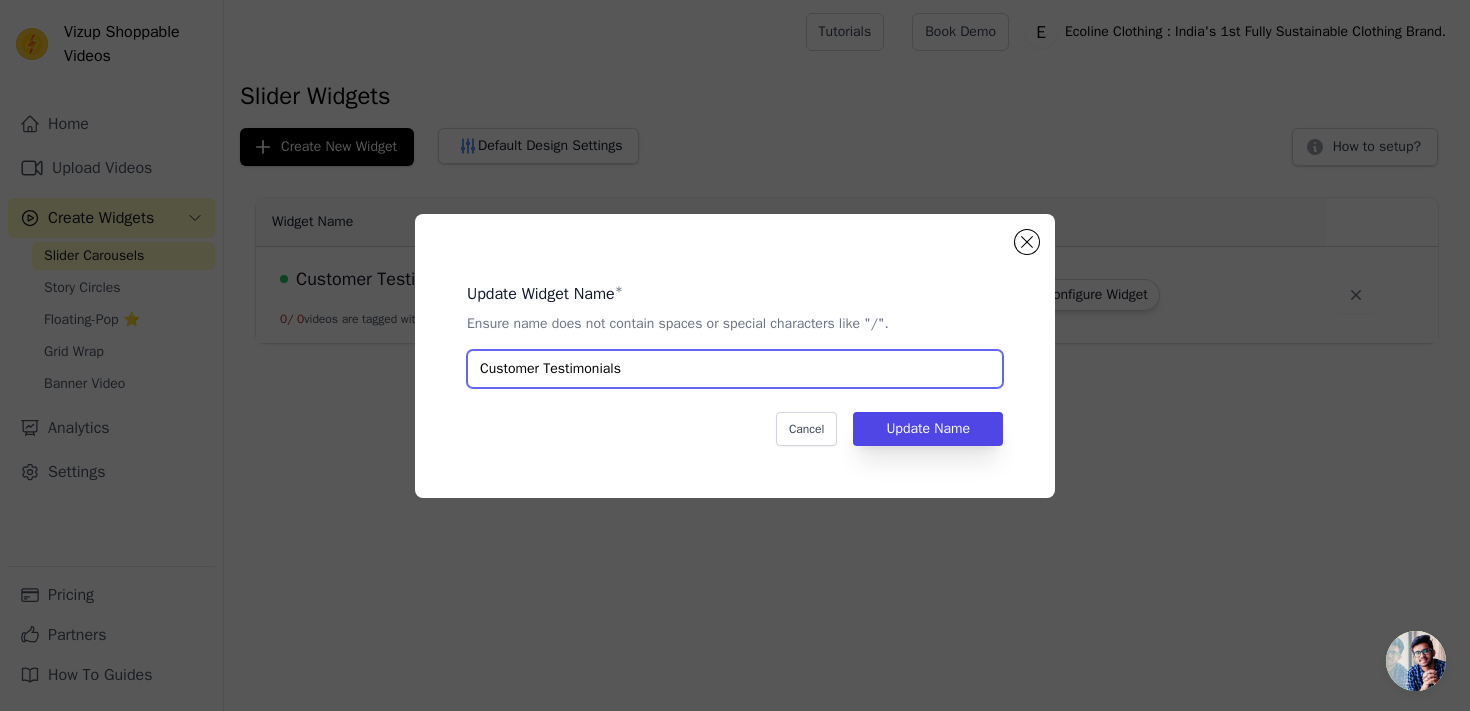 click on "Customer Testimonials" at bounding box center [735, 369] 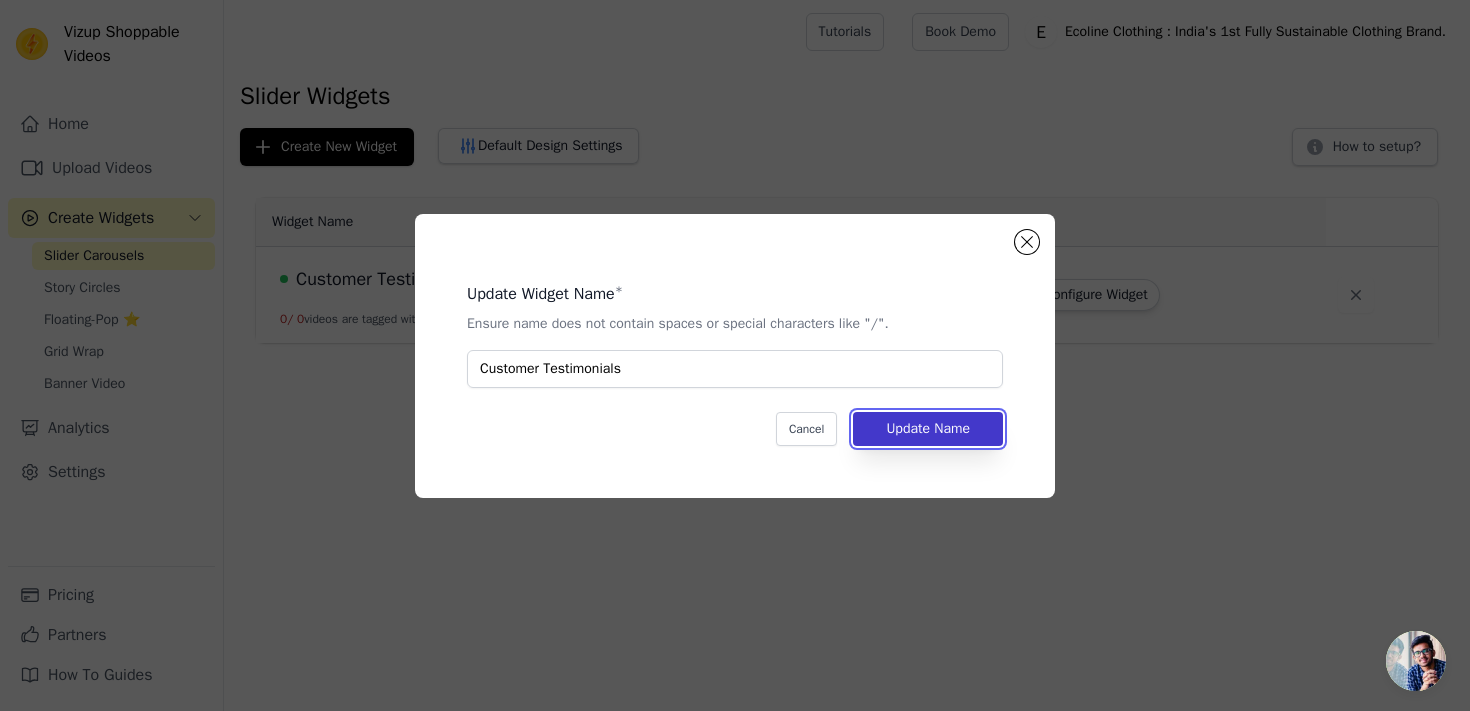 click on "Update Name" at bounding box center (928, 429) 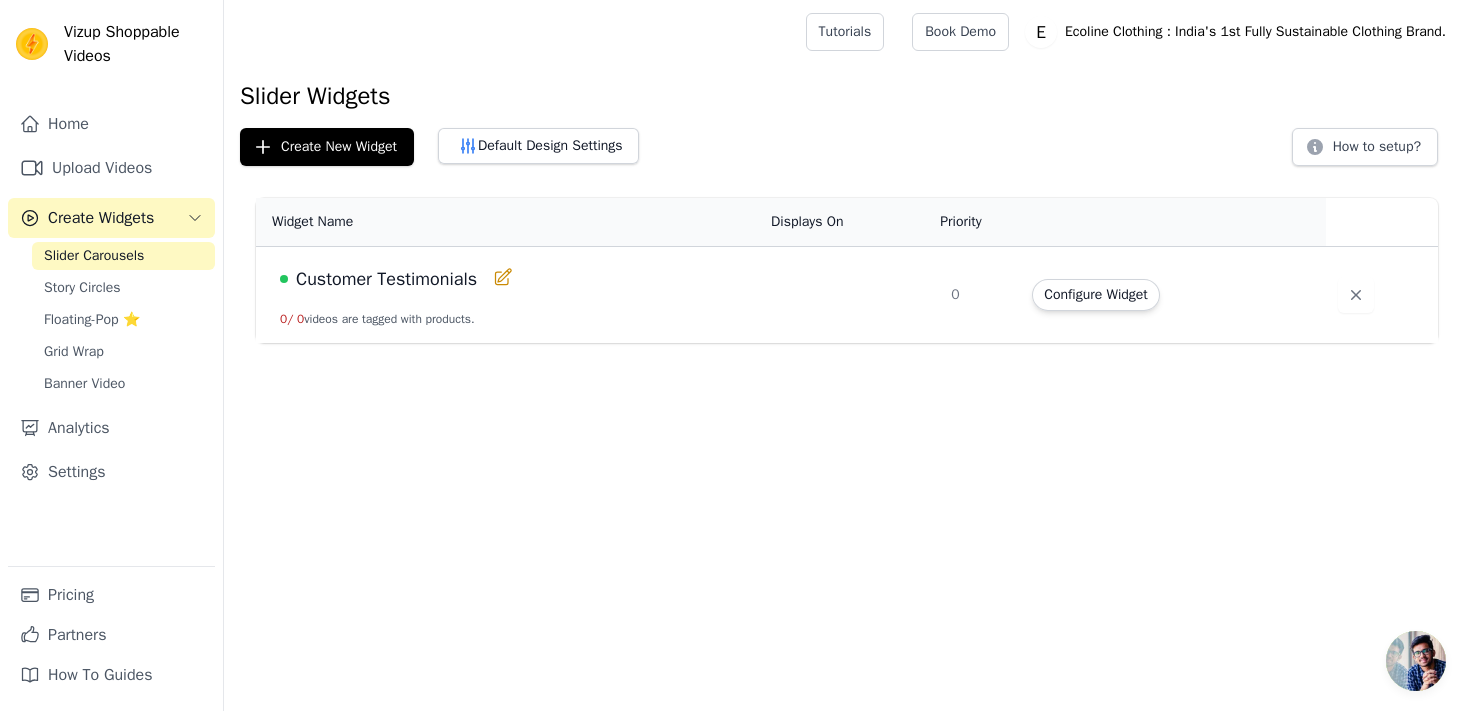 scroll, scrollTop: 0, scrollLeft: 0, axis: both 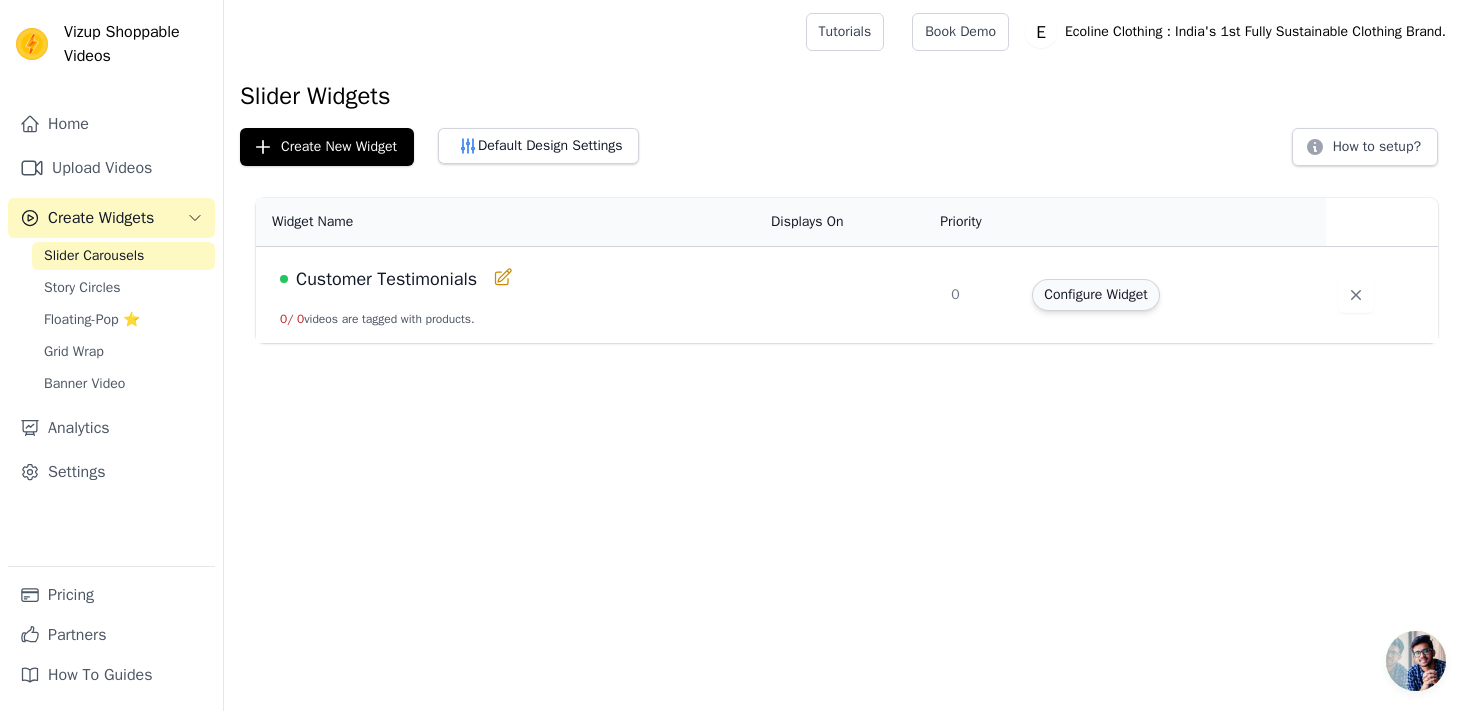 click on "Configure Widget" at bounding box center (1095, 295) 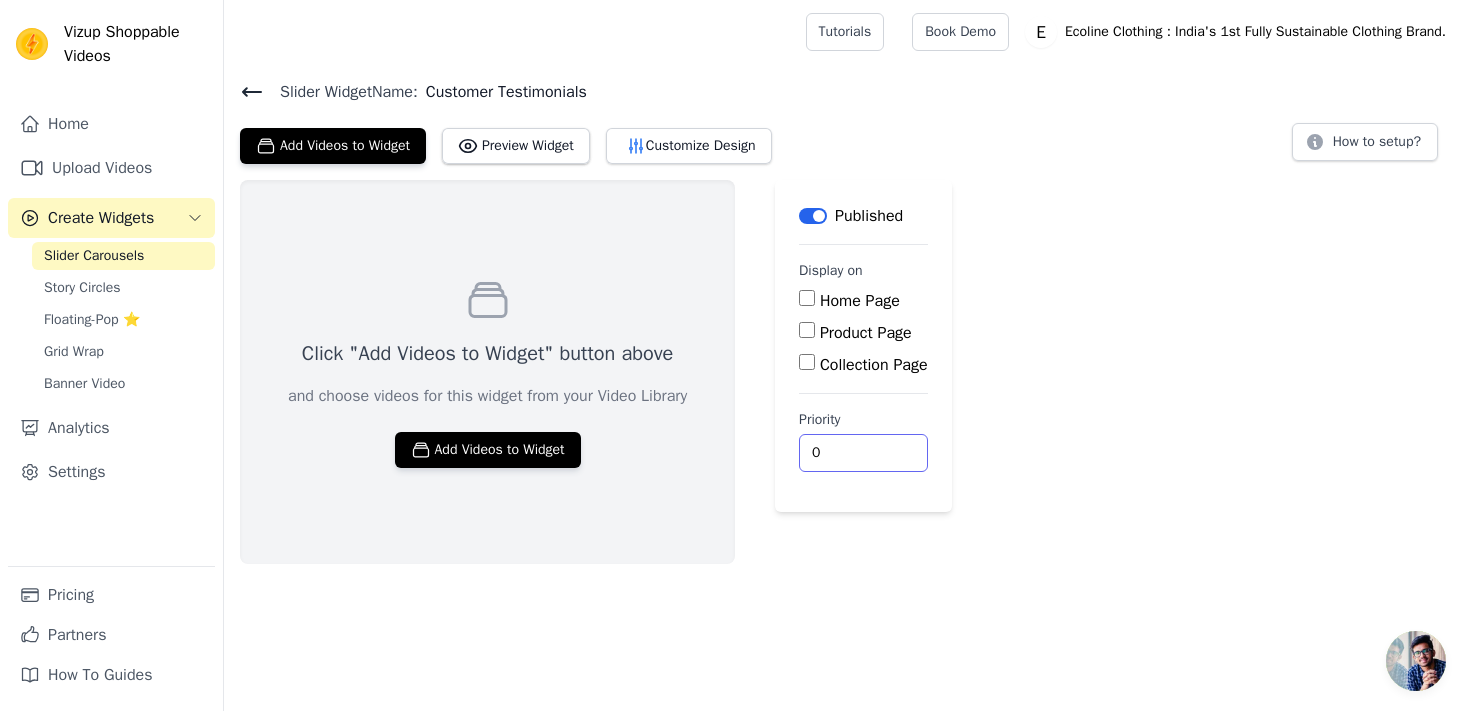 click on "0" at bounding box center (863, 453) 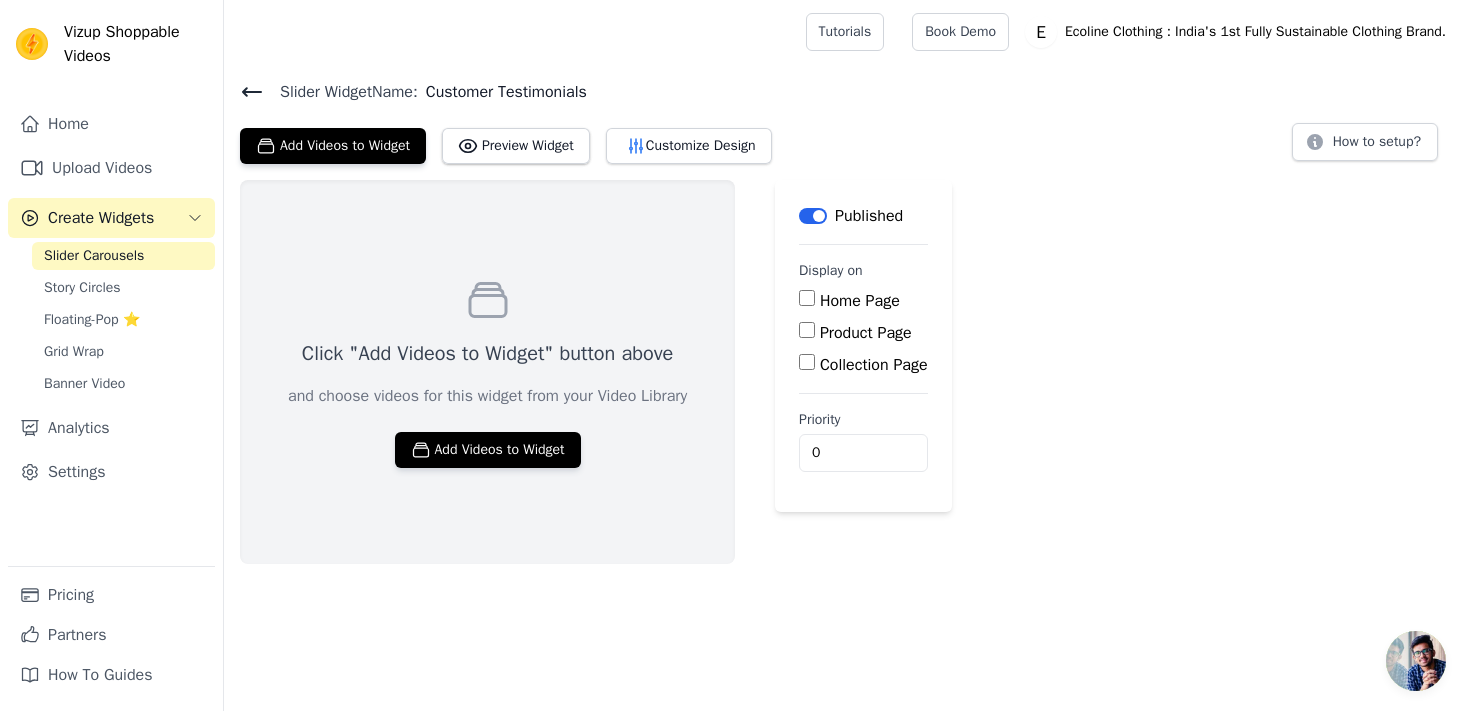 click on "Click "Add Videos to Widget" button above   and choose videos for this widget from your Video Library
Add Videos to Widget   Label     Published     Display on     Home Page     Product Page       Collection Page       Priority   0" at bounding box center [847, 372] 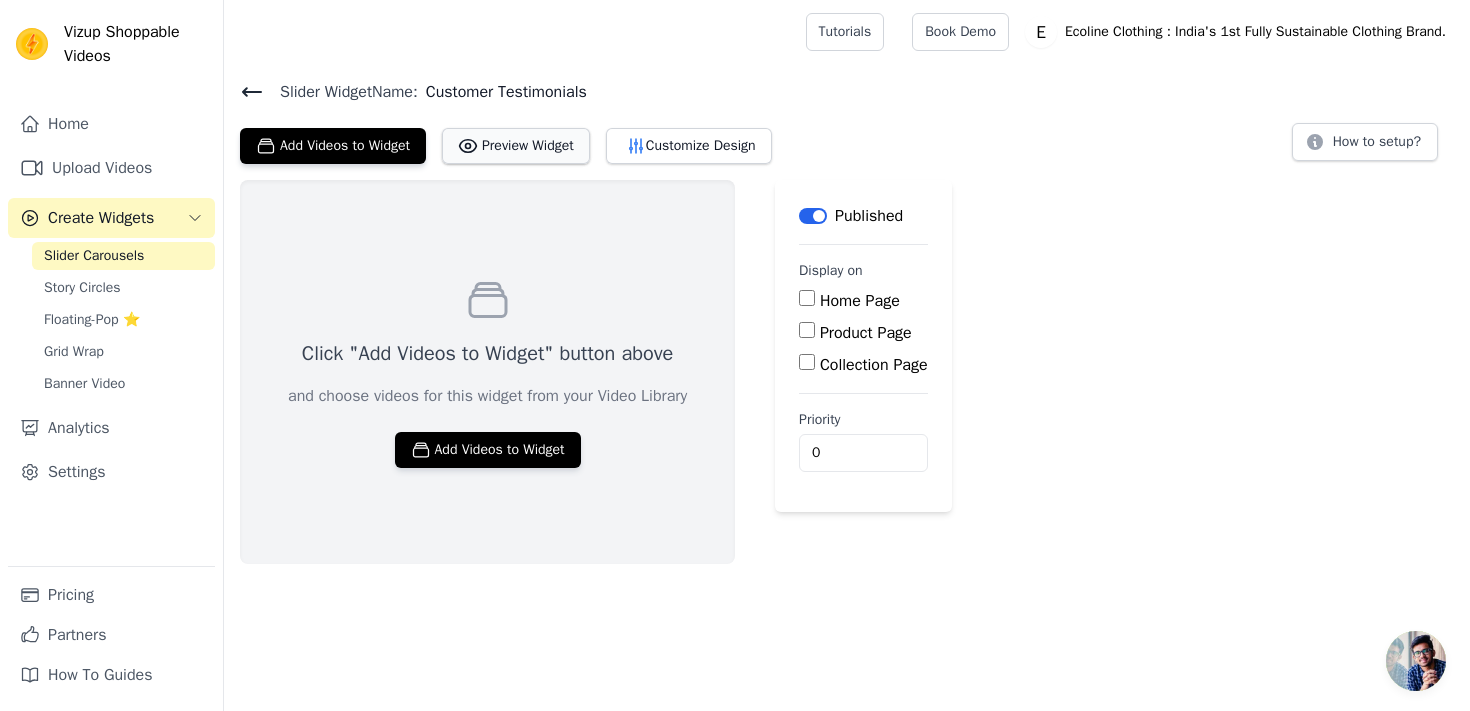click on "Preview Widget" at bounding box center (516, 146) 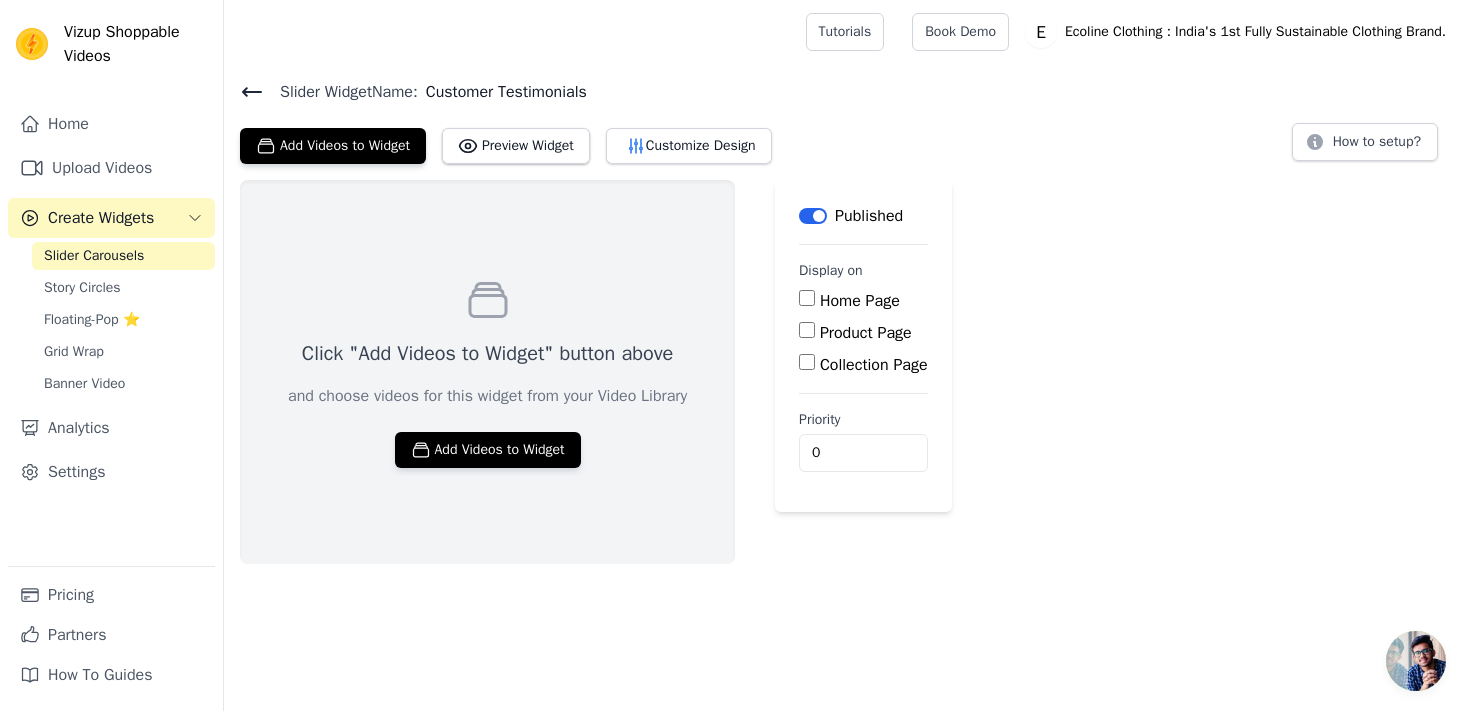 click on "Click "Add Videos to Widget" button above   and choose videos for this widget from your Video Library
Add Videos to Widget" at bounding box center [487, 372] 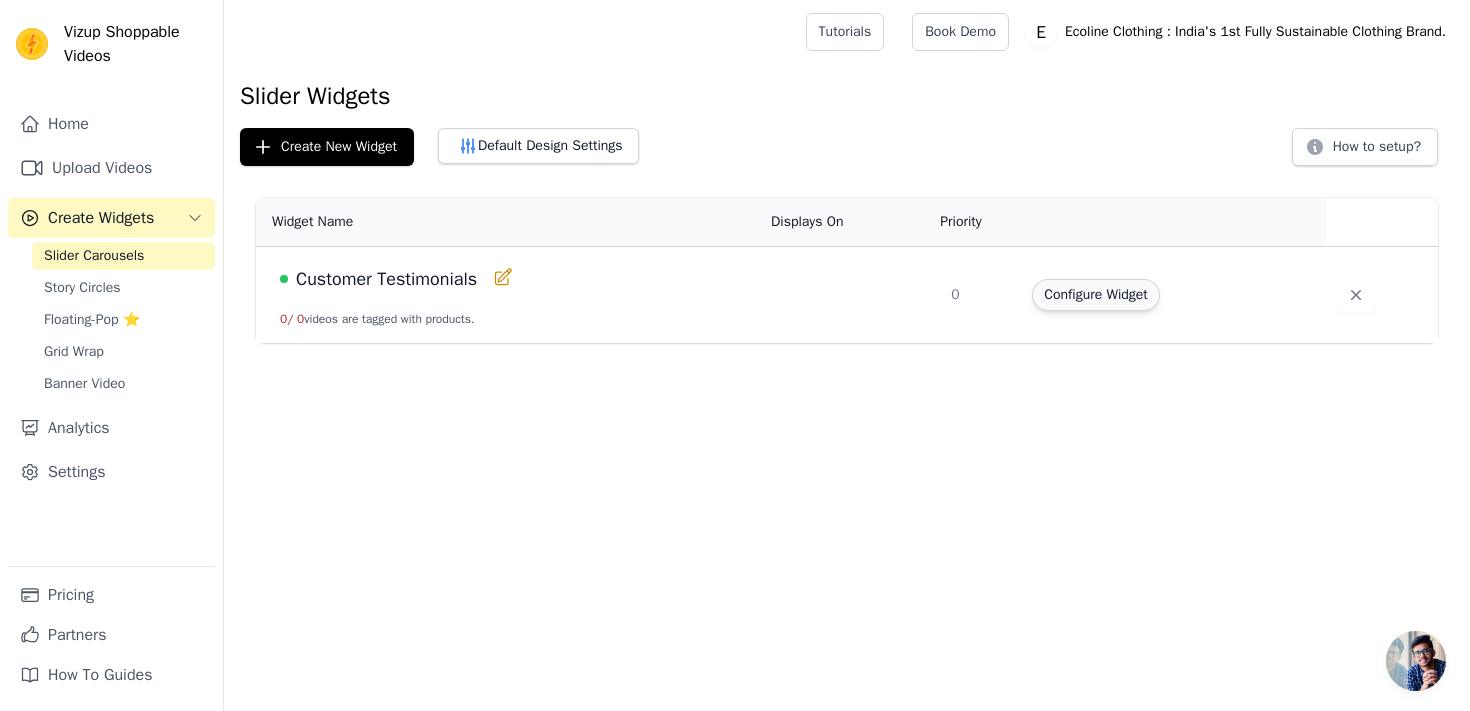 click on "Configure Widget" at bounding box center (1095, 295) 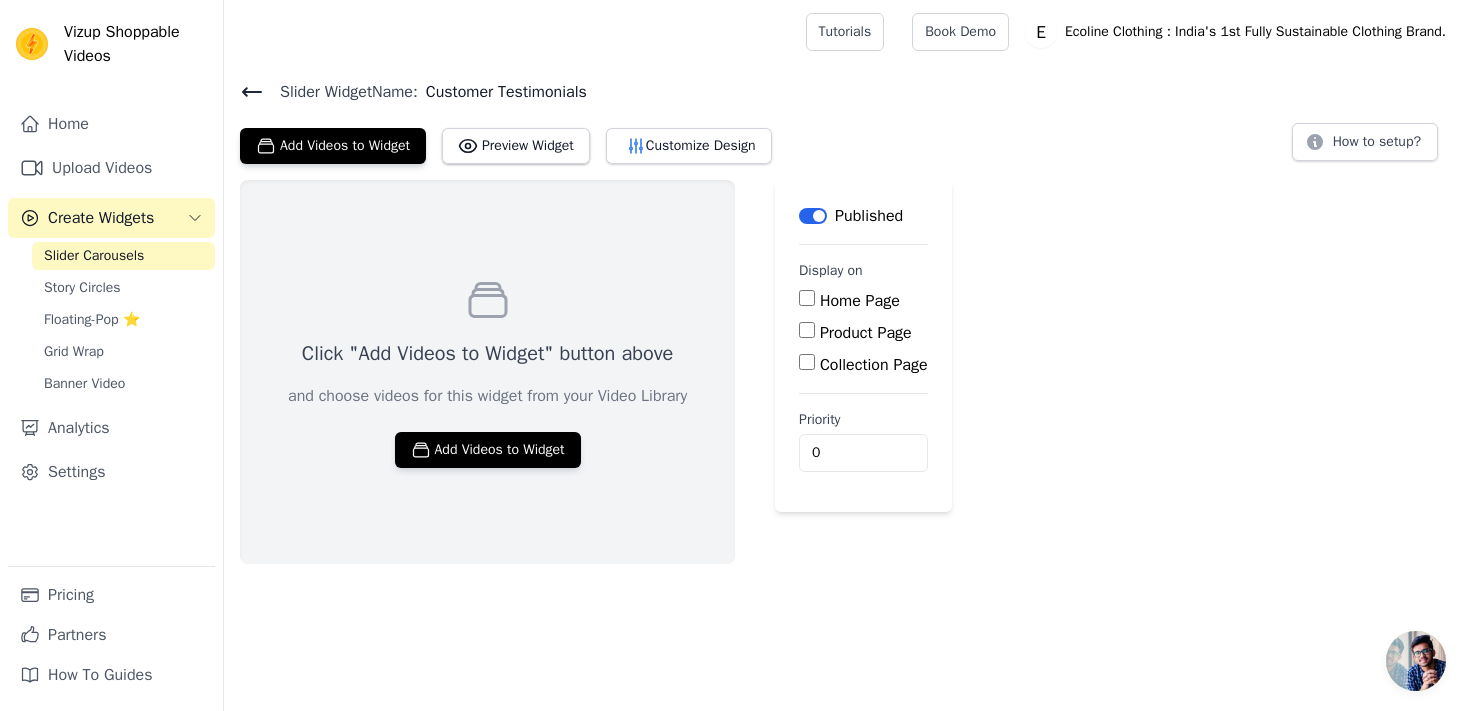 click on "Home Page" at bounding box center [807, 298] 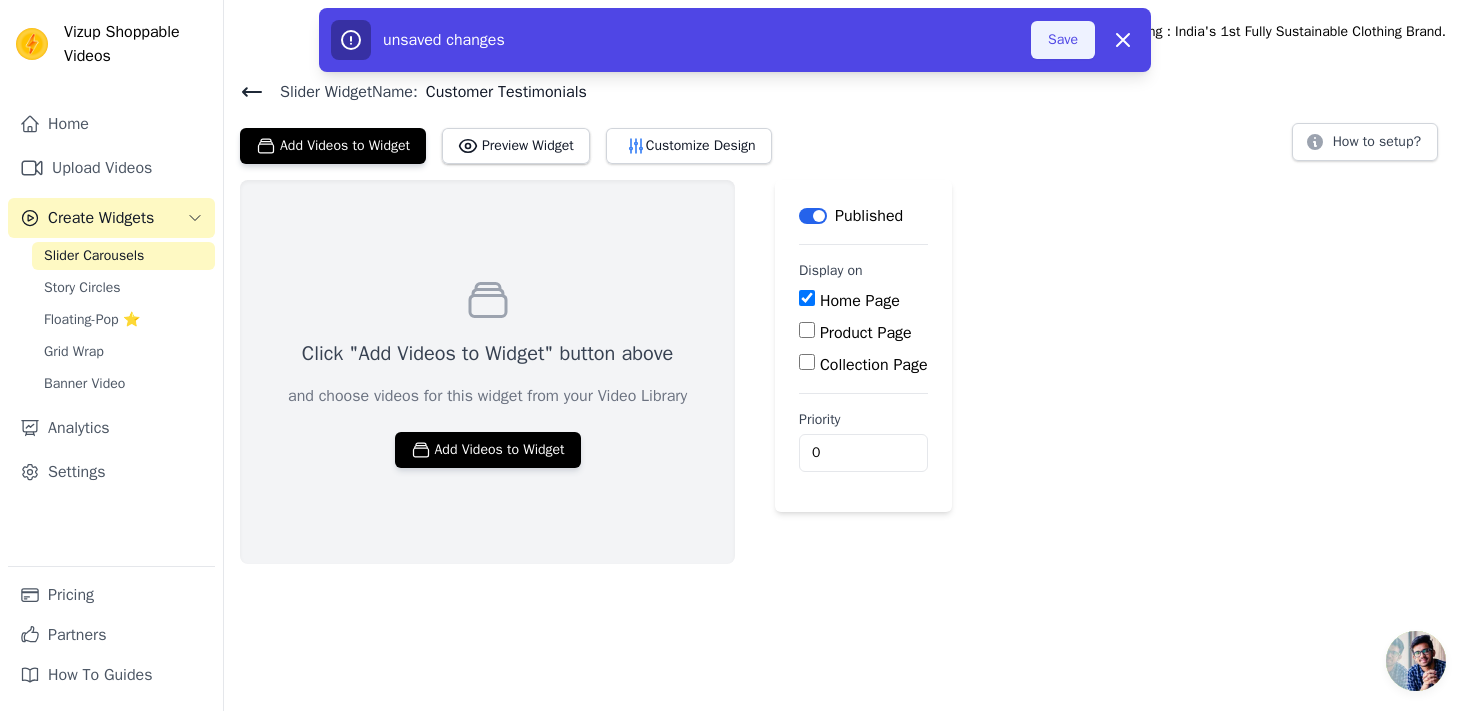 click on "Save" at bounding box center [1063, 40] 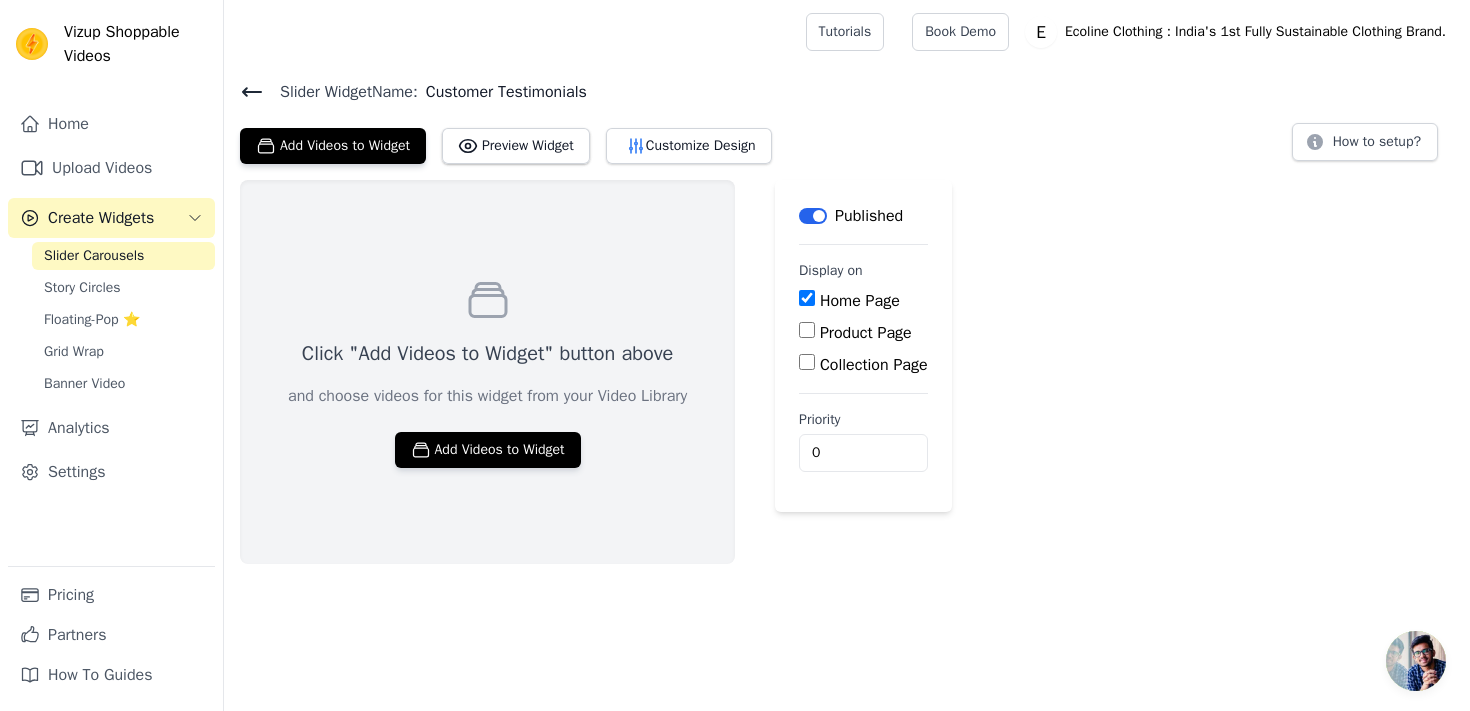 click at bounding box center [1416, 661] 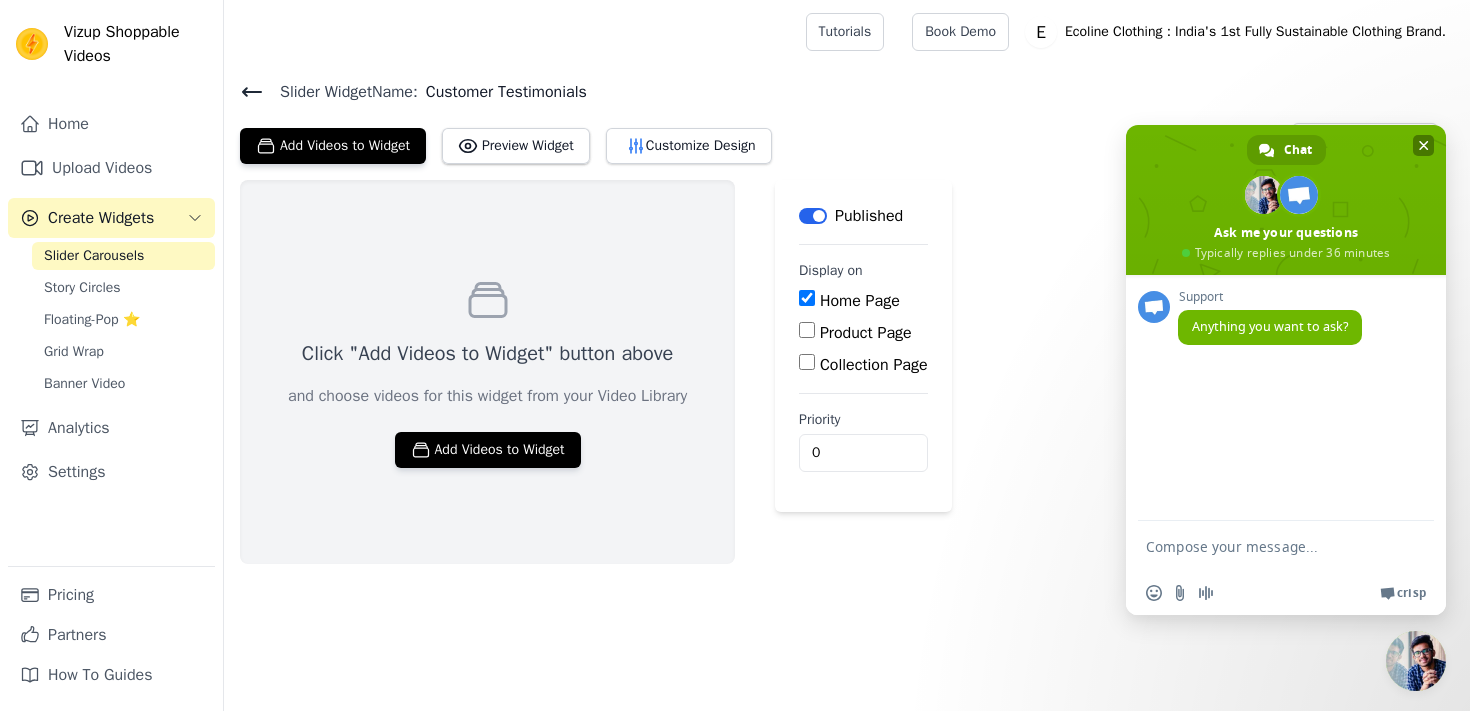 click at bounding box center (1423, 145) 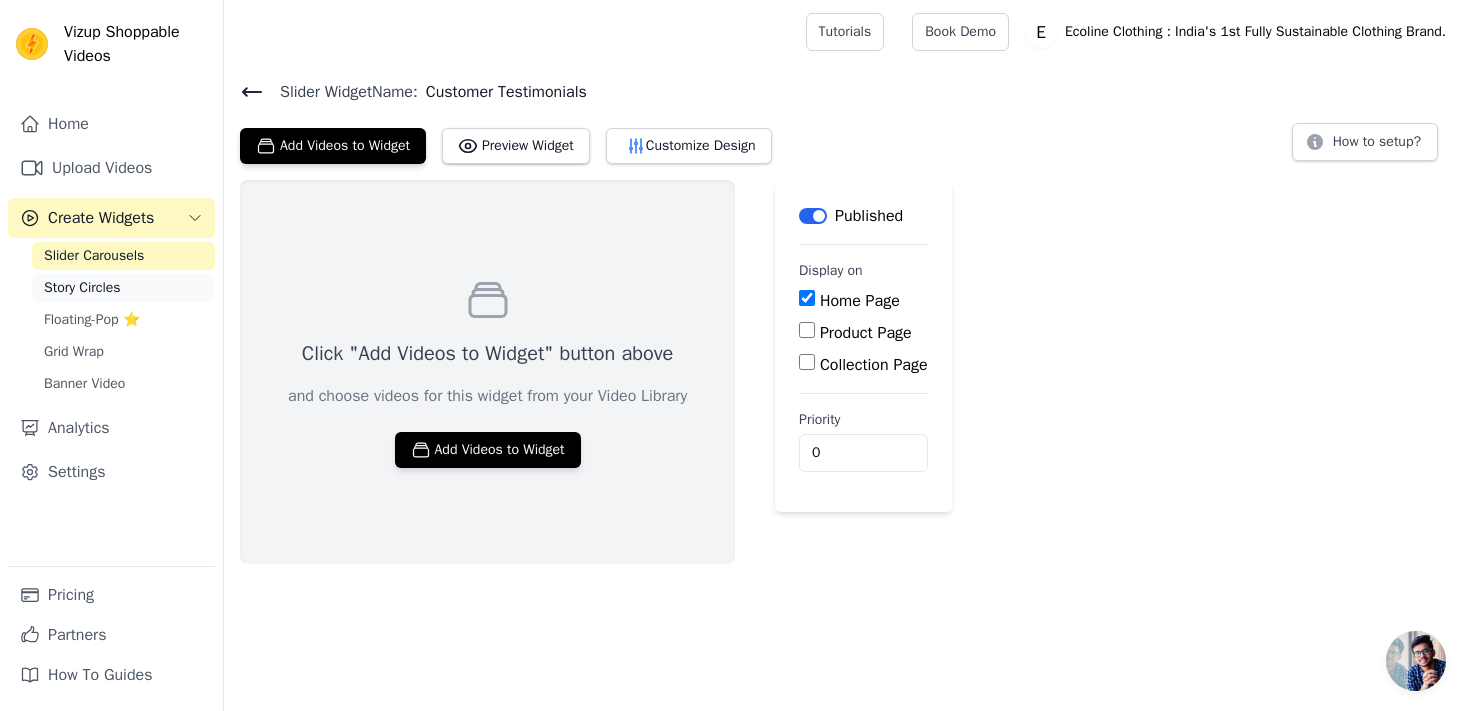 click on "Story Circles" at bounding box center (123, 288) 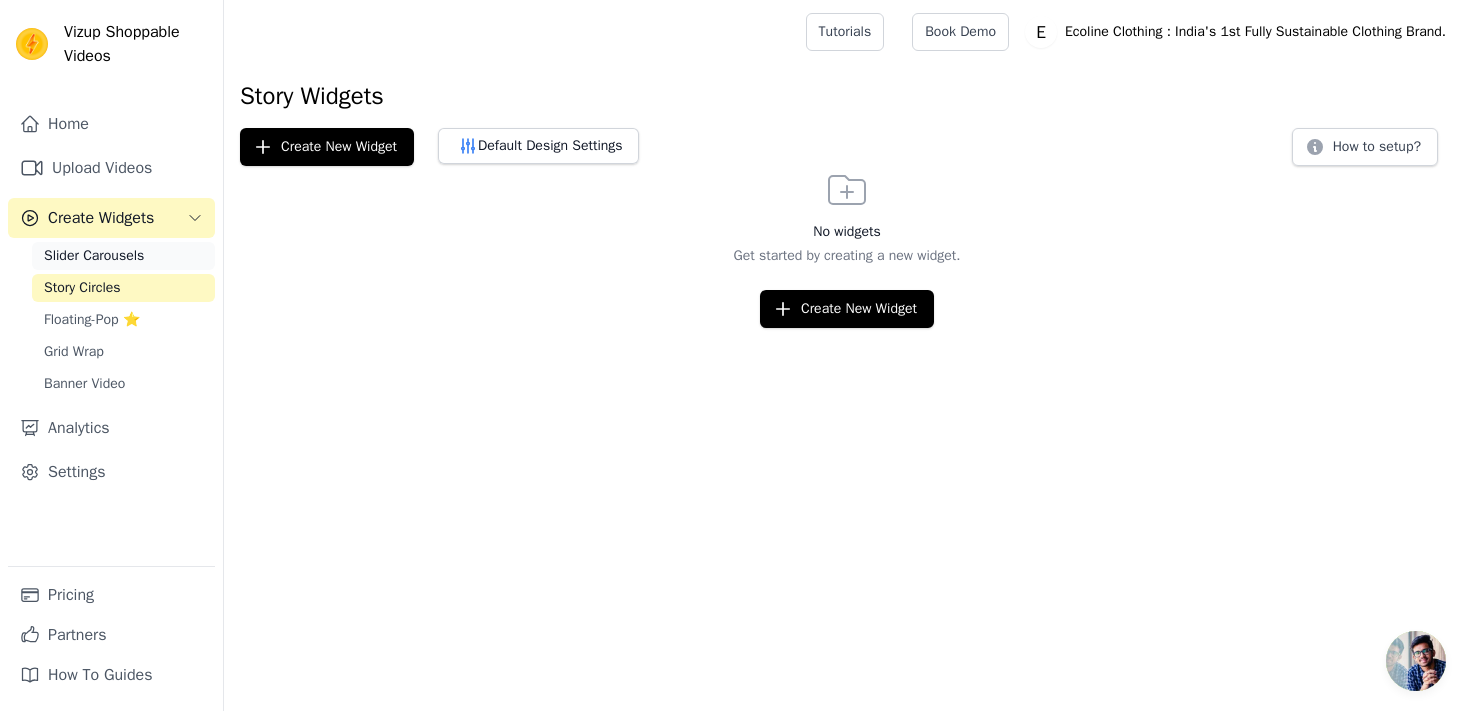 click on "Slider Carousels" at bounding box center [94, 256] 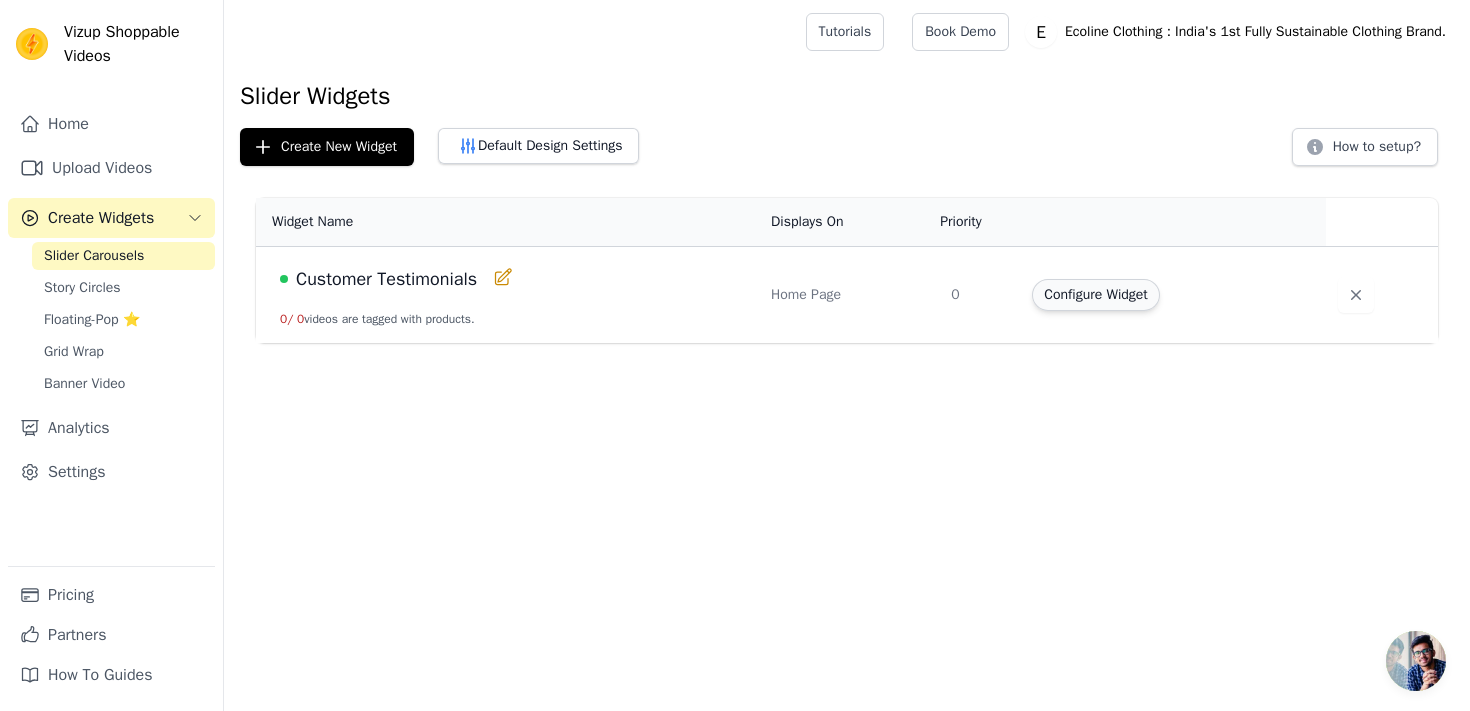 click on "Configure Widget" at bounding box center [1095, 295] 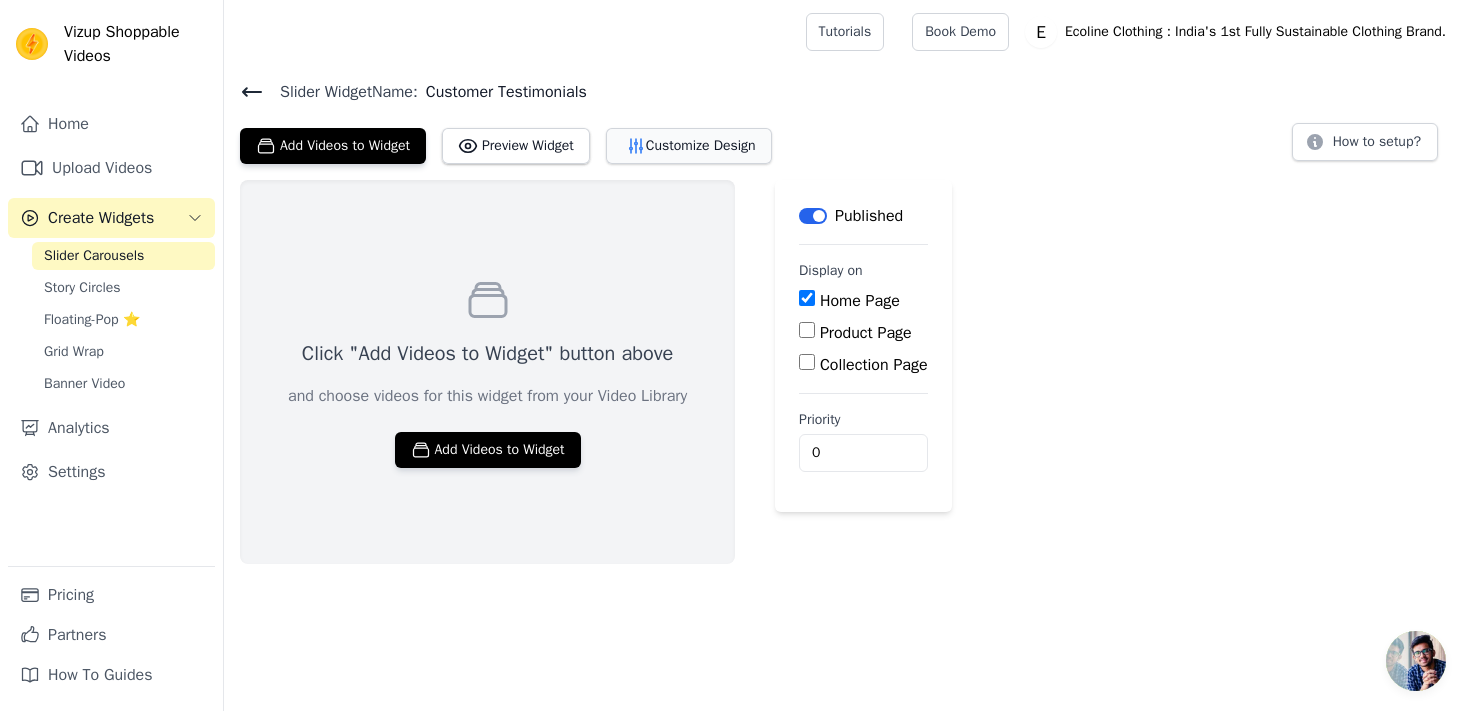 click on "Customize Design" at bounding box center [689, 146] 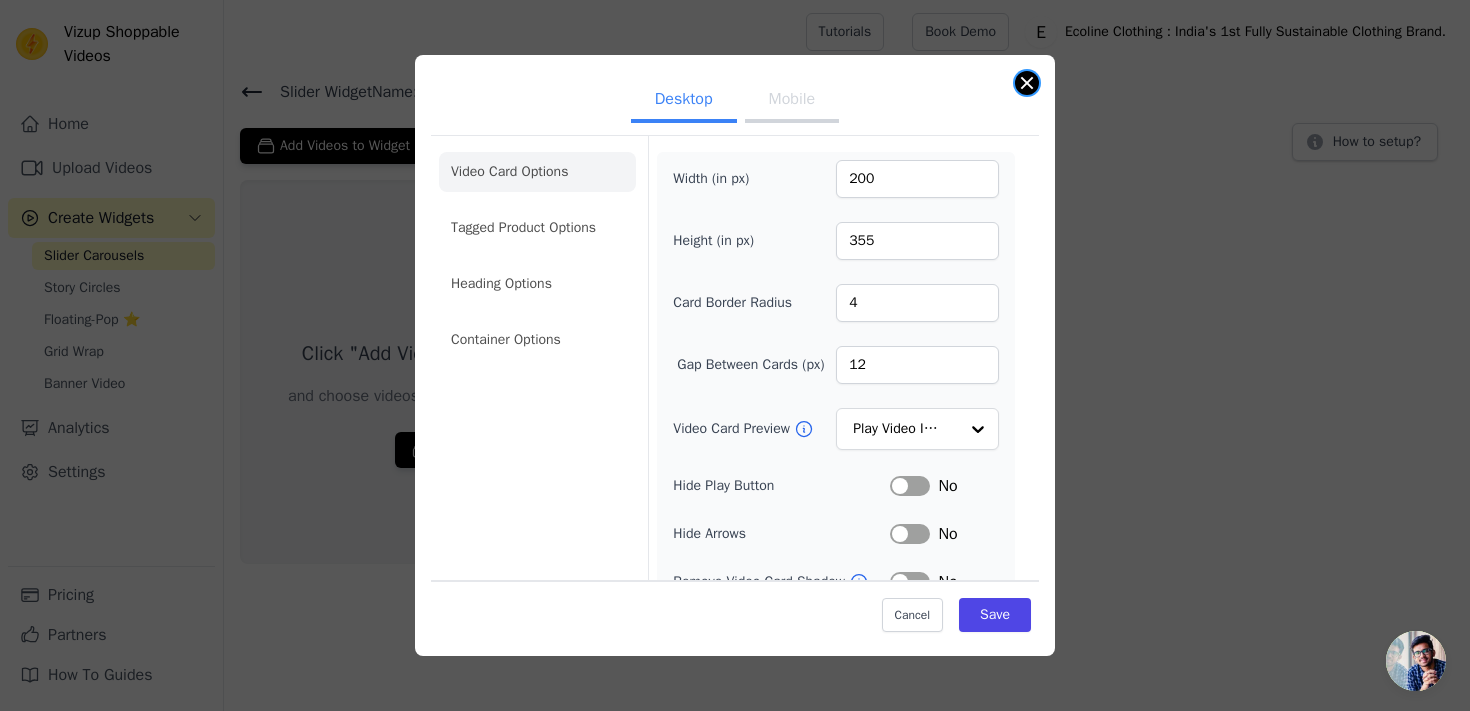 click at bounding box center (1027, 83) 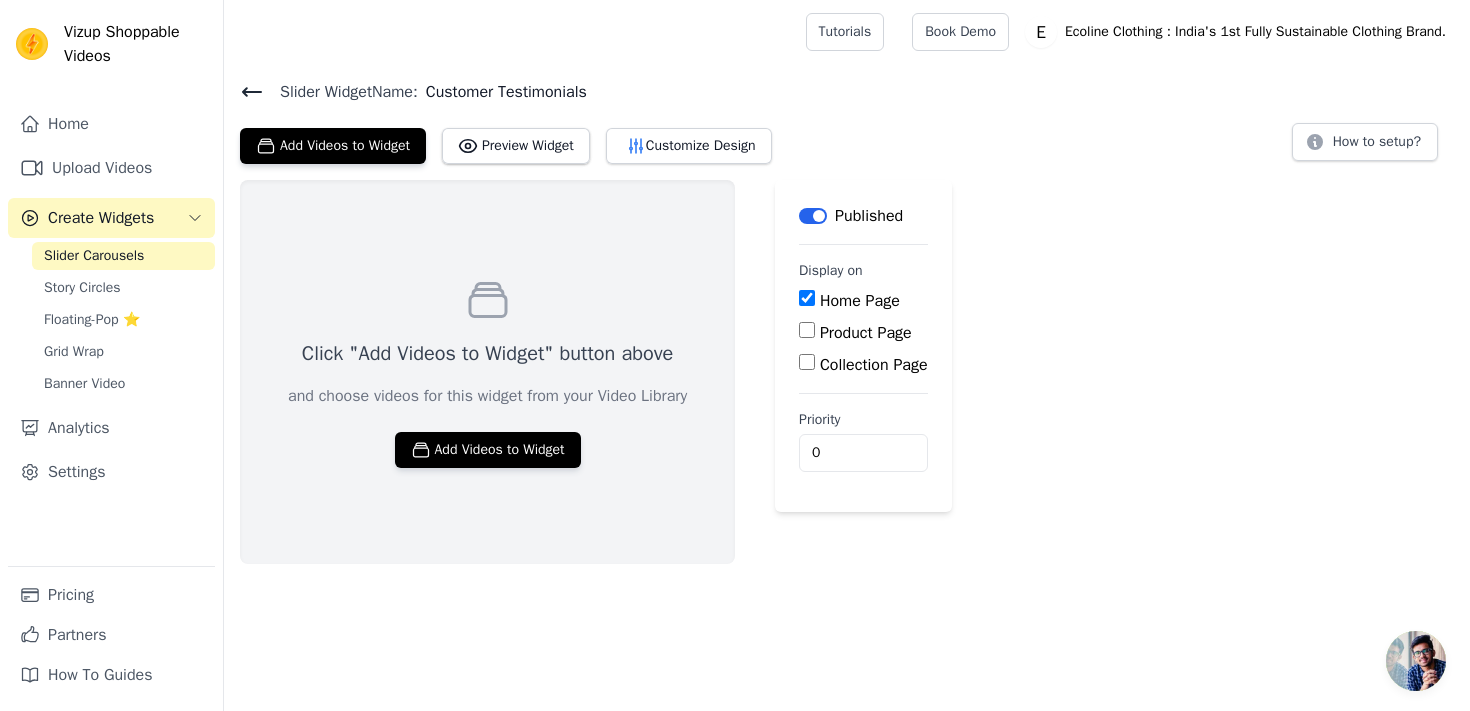 click on "Slider Widget  Name:   Customer Testimonials
Add Videos to Widget
Preview Widget       Customize Design
How to setup?         Click "Add Videos to Widget" button above   and choose videos for this widget from your Video Library
Add Videos to Widget   Label     Published     Display on     Home Page     Product Page       Collection Page       Priority   0" at bounding box center (847, 322) 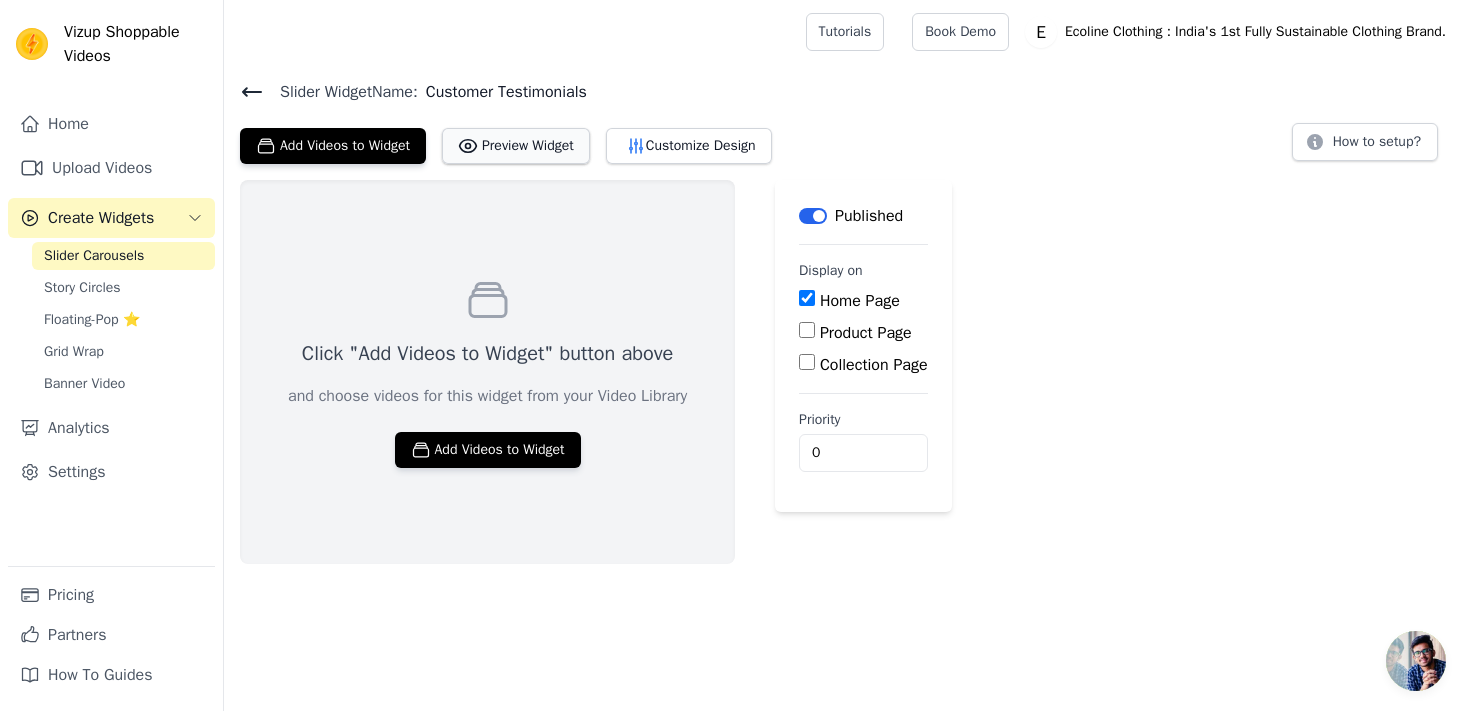 click on "Preview Widget" at bounding box center [516, 146] 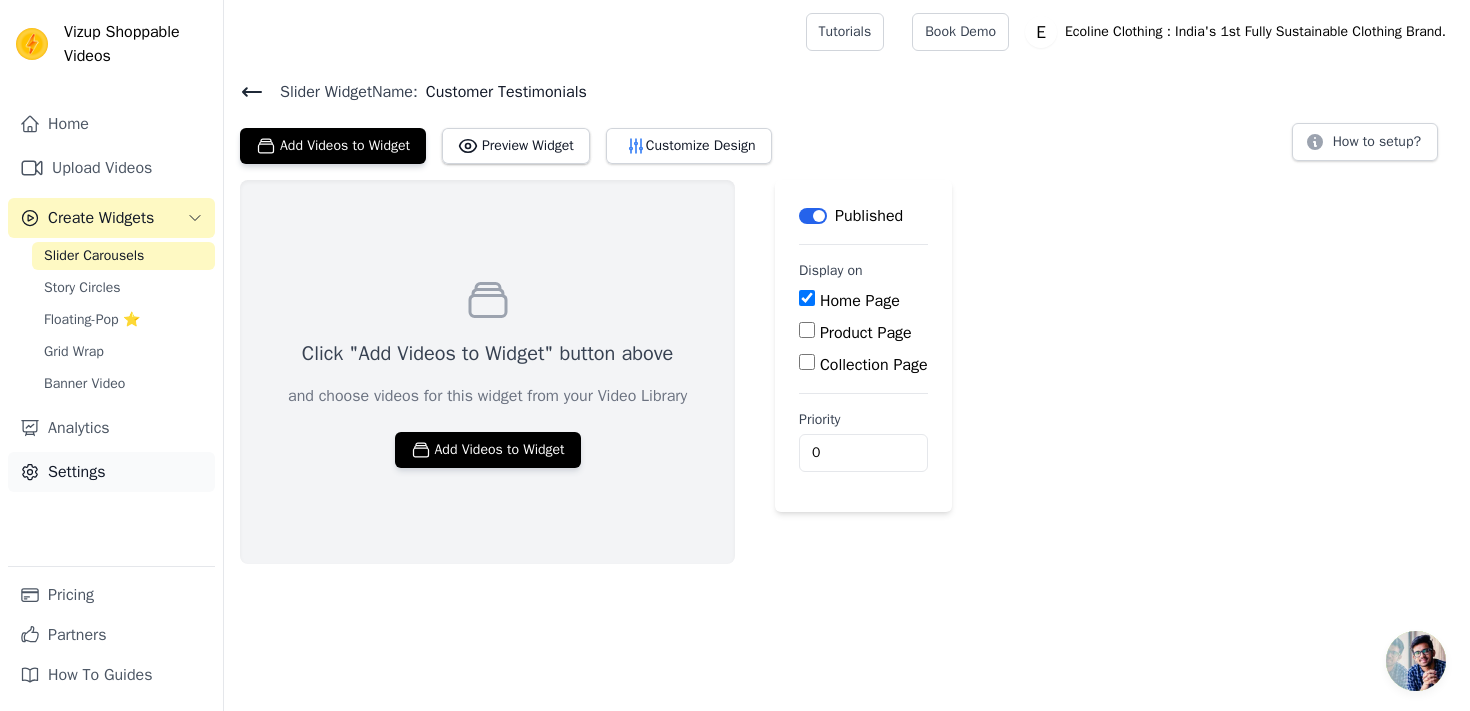 click on "Settings" at bounding box center [111, 472] 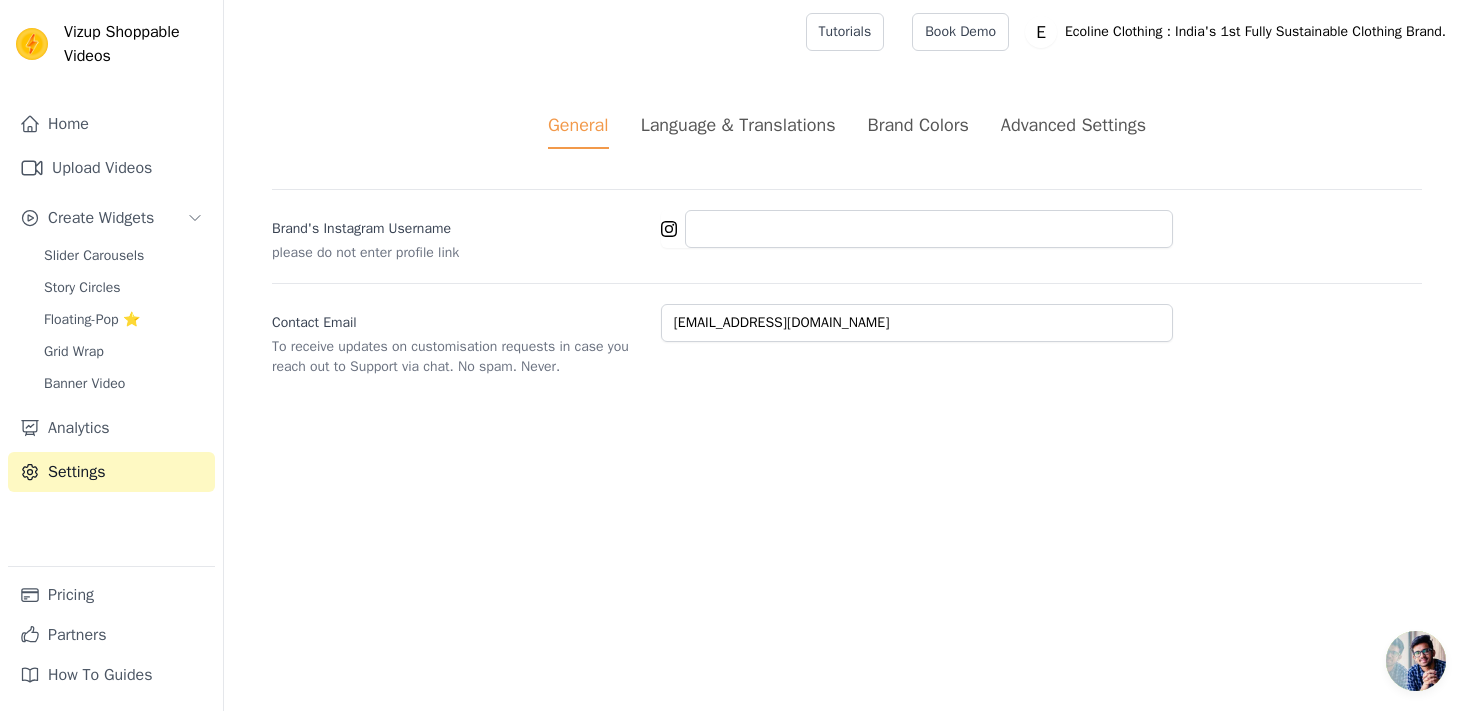 click on "Advanced Settings" at bounding box center [1073, 125] 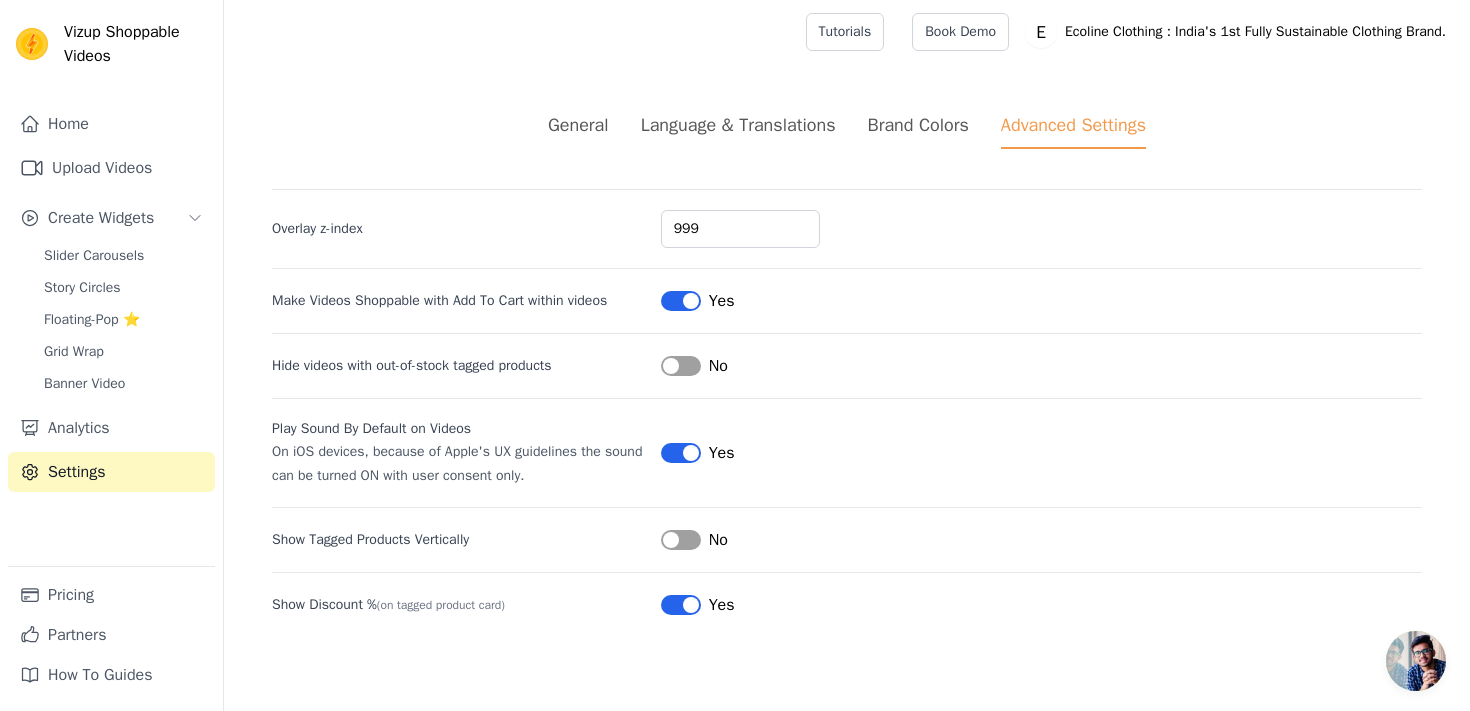 click on "Brand Colors" at bounding box center [918, 125] 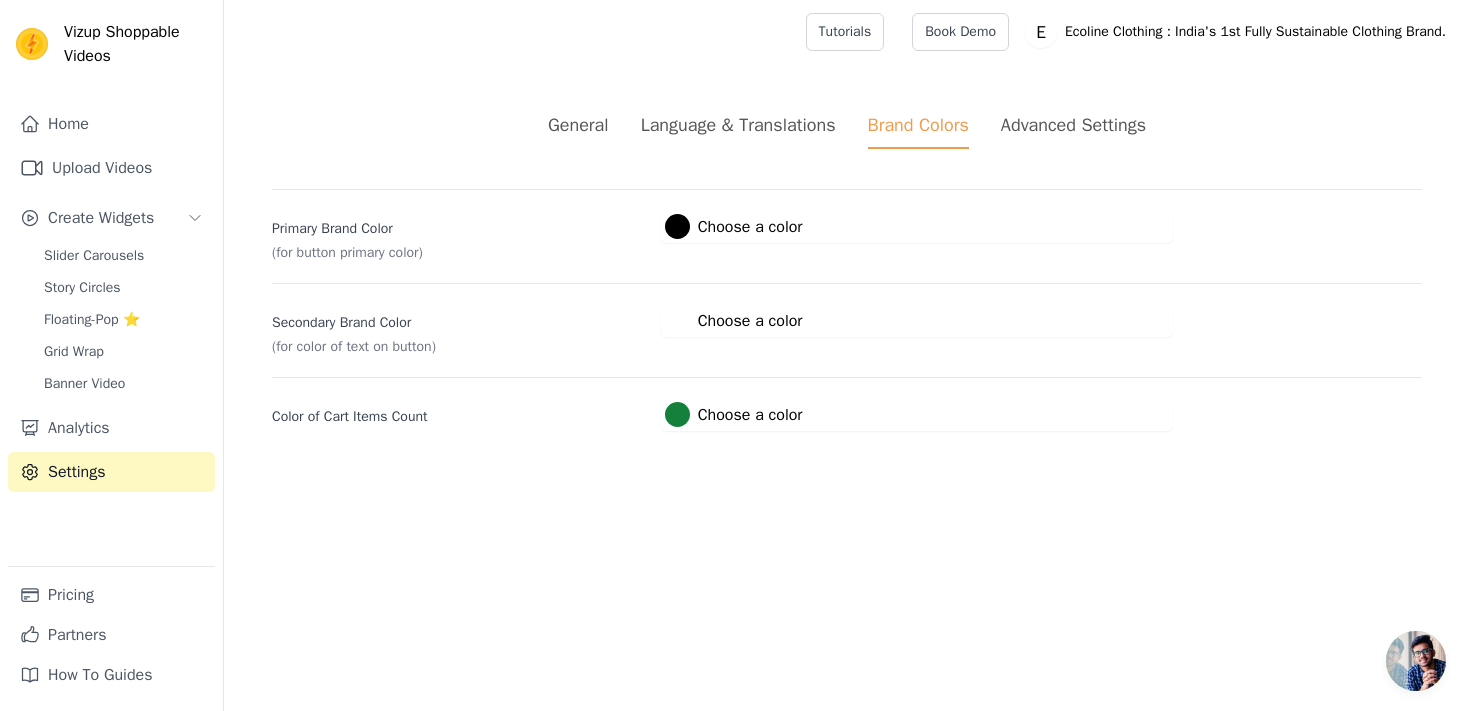 click on "Advanced Settings" at bounding box center (1073, 125) 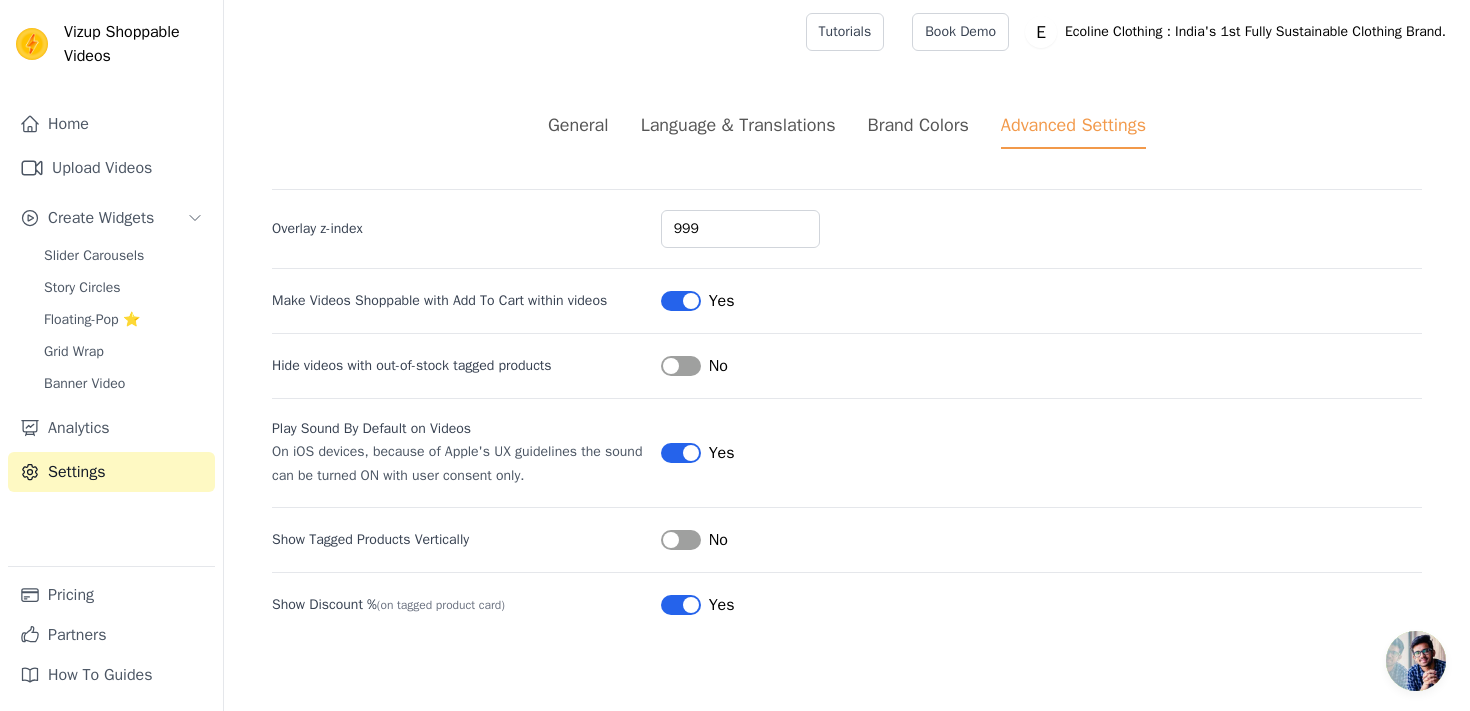 click on "Language & Translations" at bounding box center [738, 125] 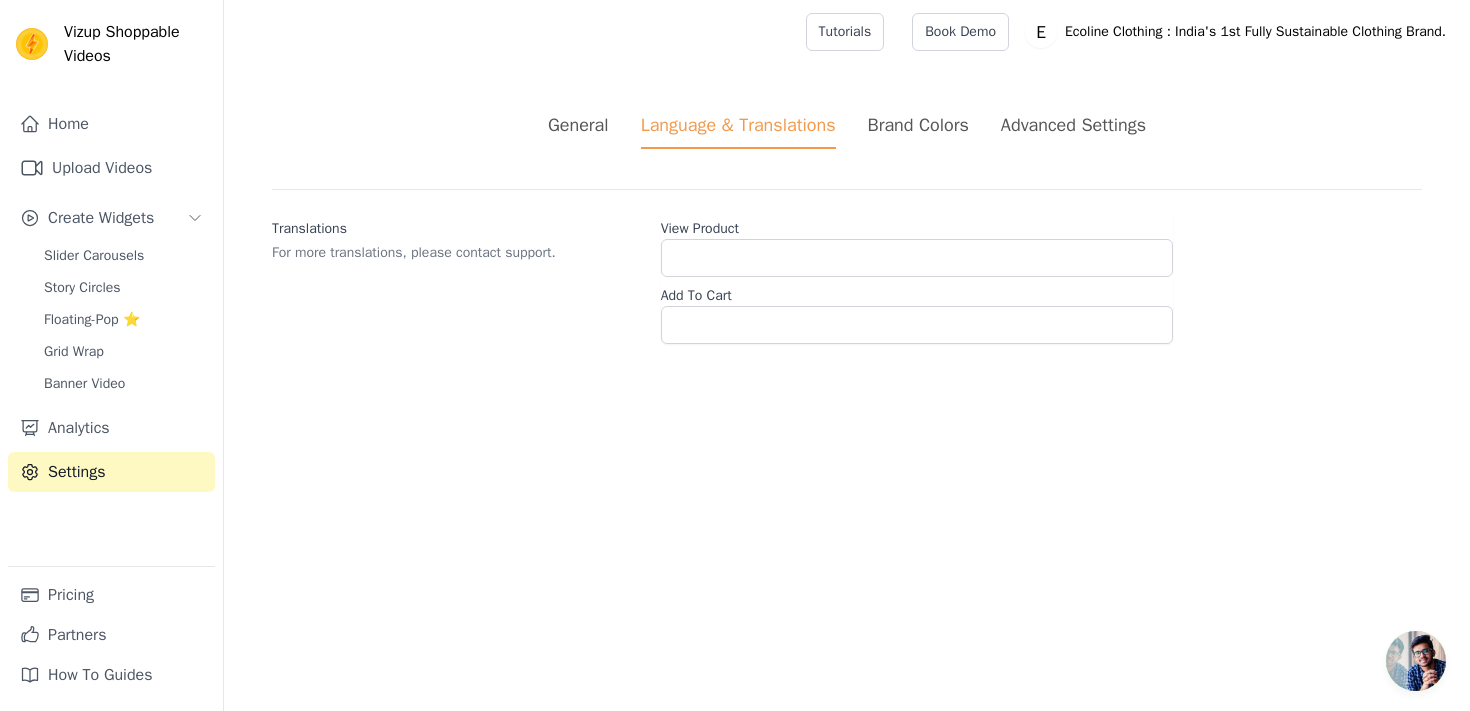 click on "General" at bounding box center (578, 125) 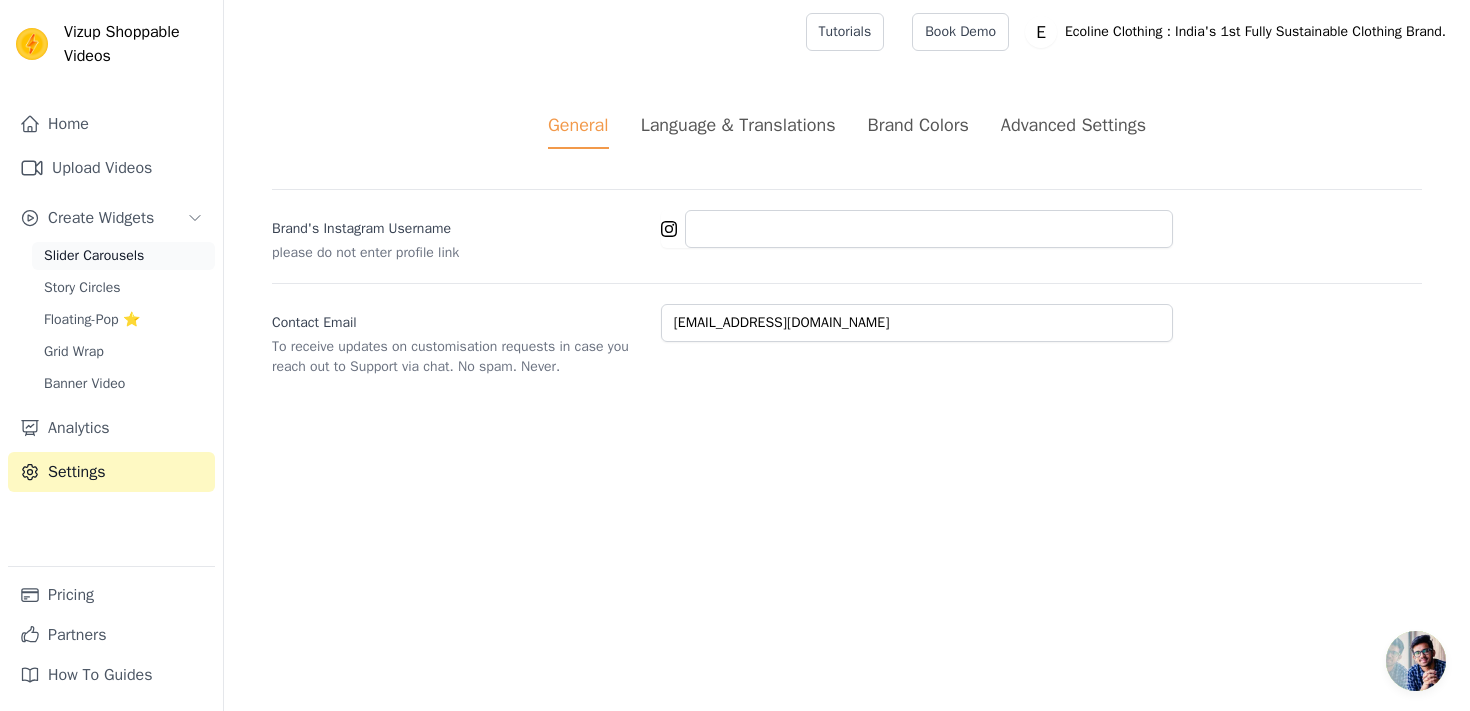 click on "Slider Carousels" at bounding box center [123, 256] 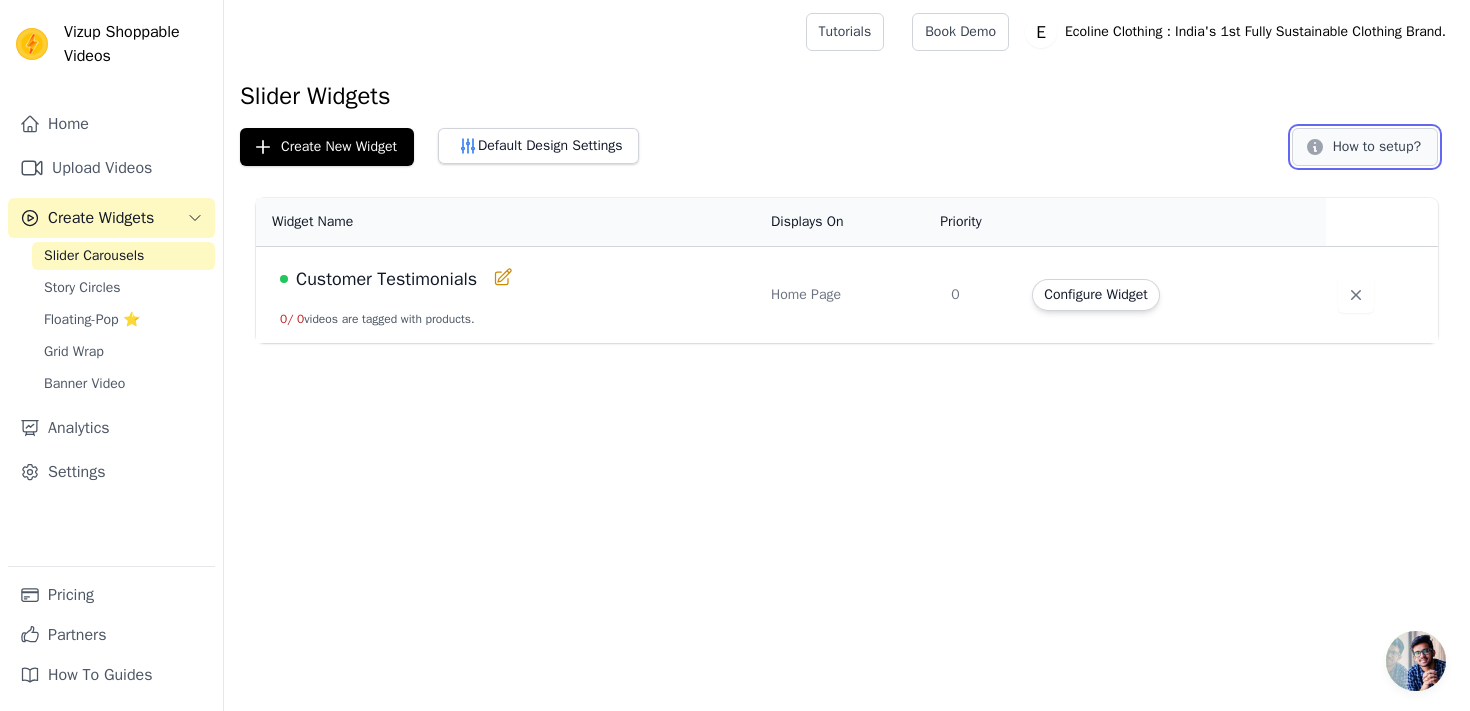 click on "How to setup?" at bounding box center (1365, 147) 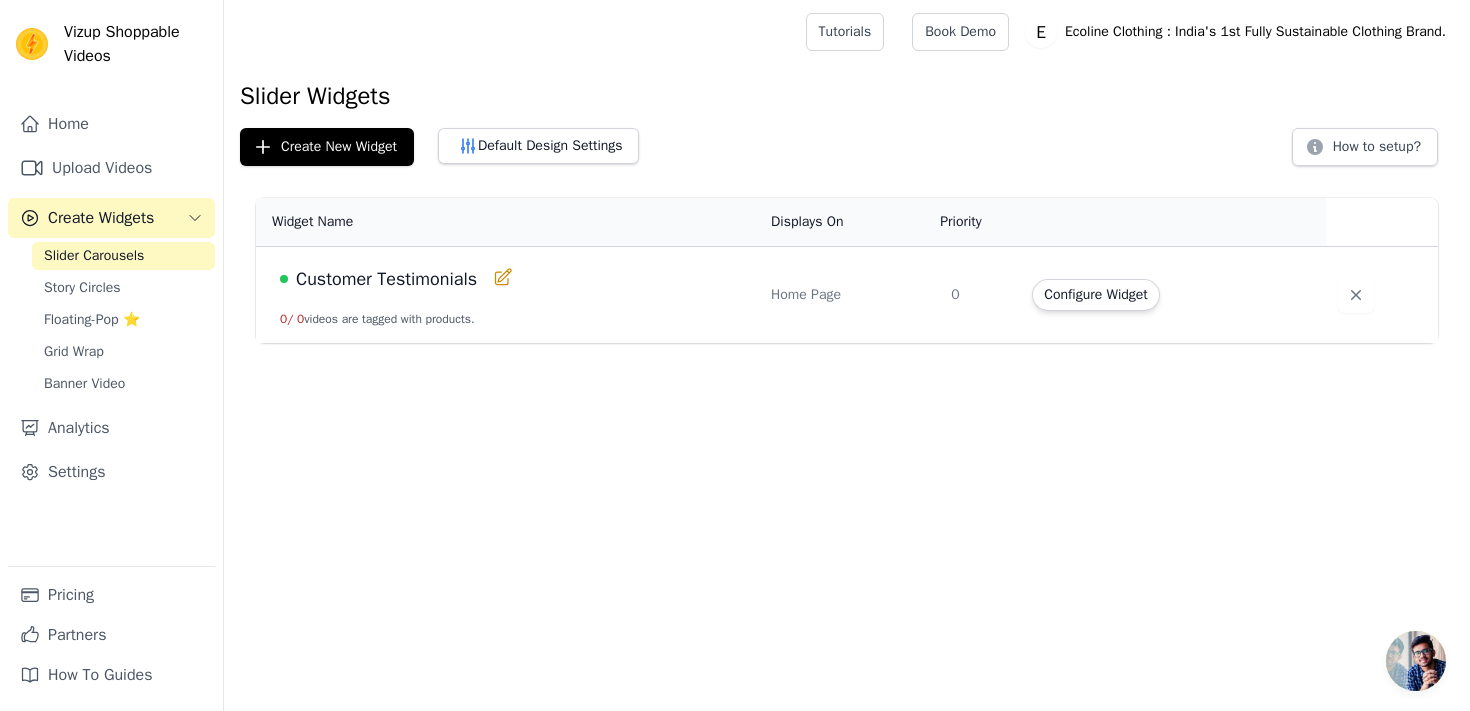 click at bounding box center (1416, 661) 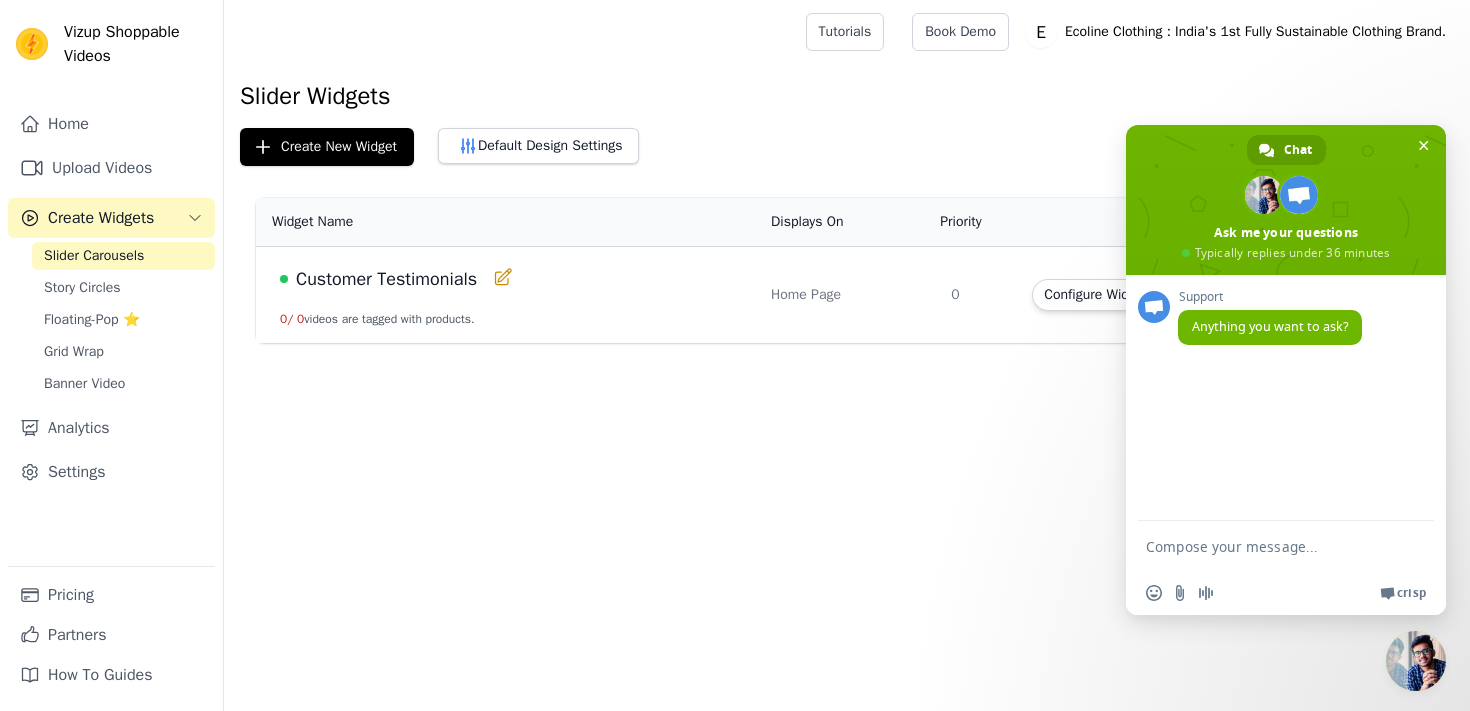 click at bounding box center [1266, 546] 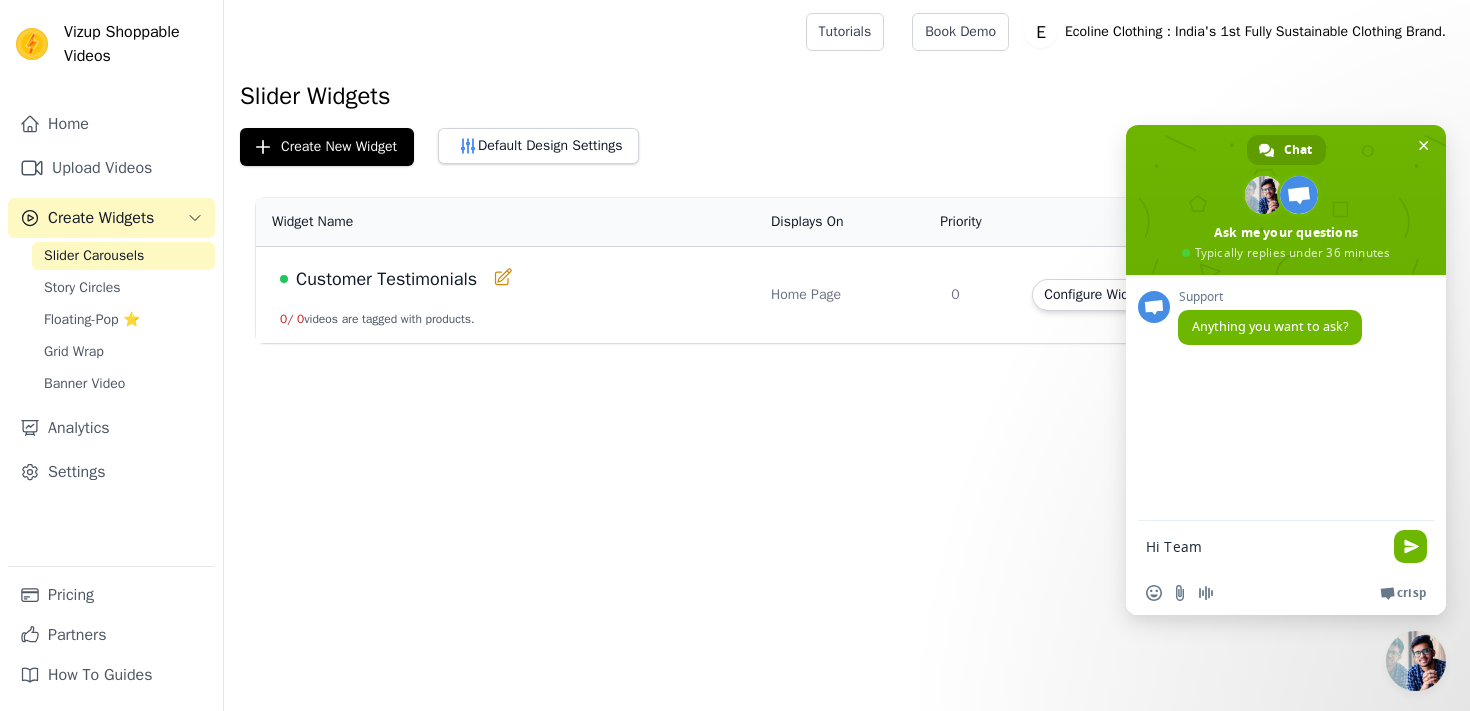 type on "Hi Team" 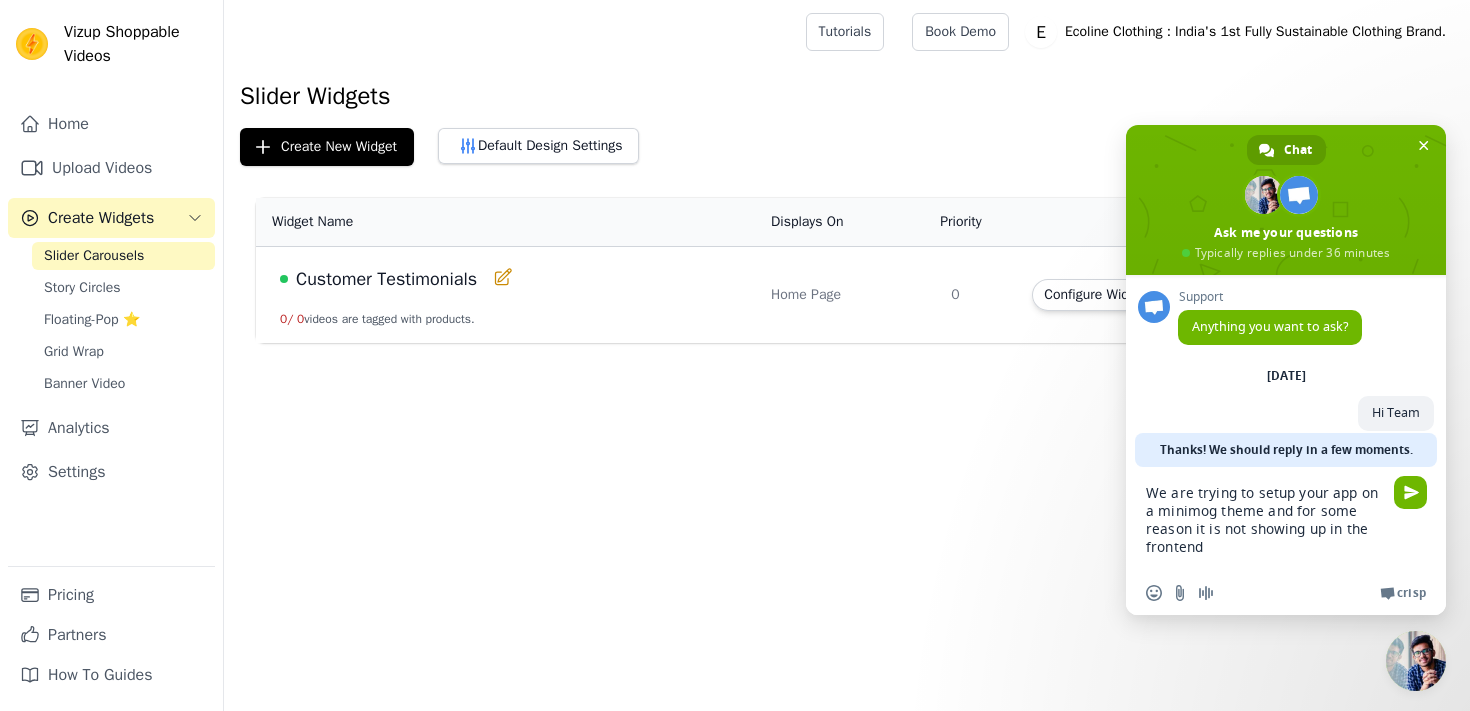 type on "We are trying to setup your app on a minimog theme and for some reason it is not showing up in the frontend" 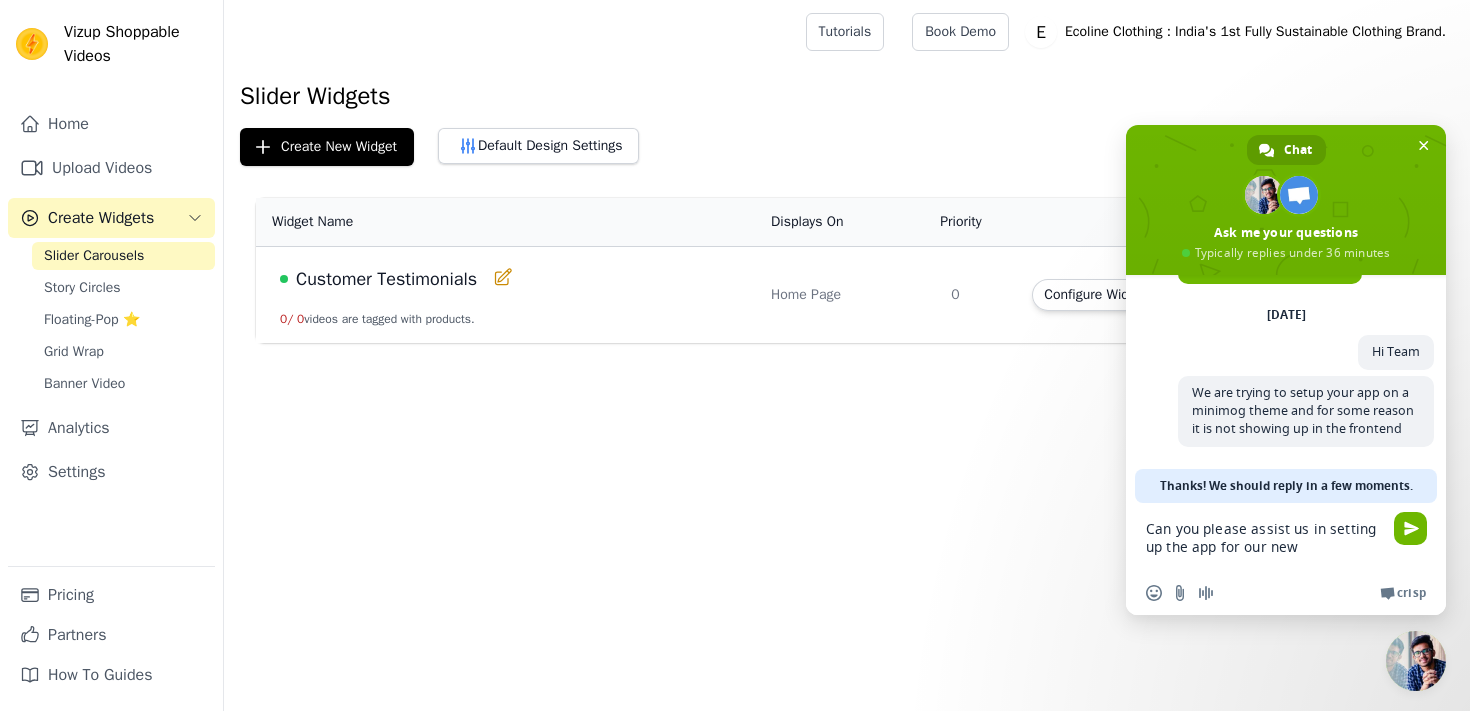 scroll, scrollTop: 95, scrollLeft: 0, axis: vertical 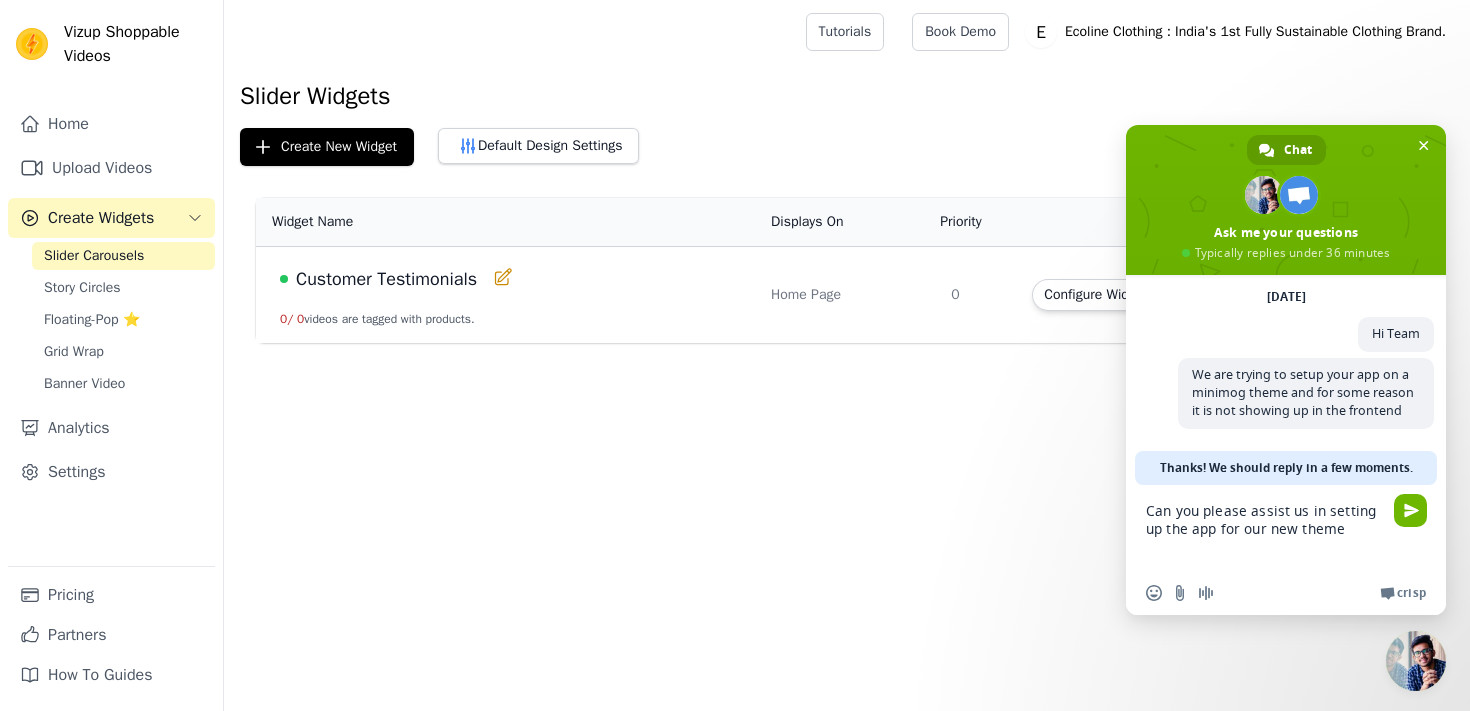 type on "Can you please assist us in setting up the app for our new theme" 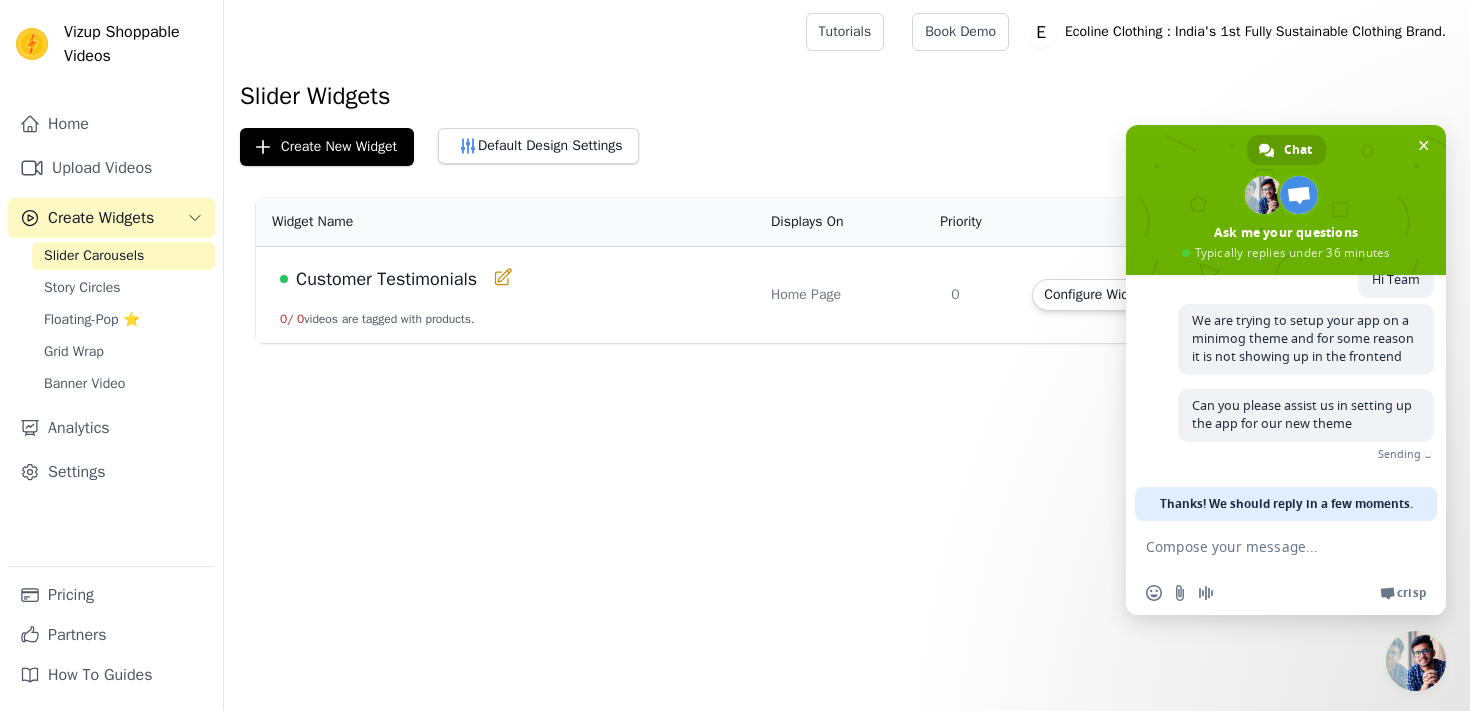 scroll, scrollTop: 124, scrollLeft: 0, axis: vertical 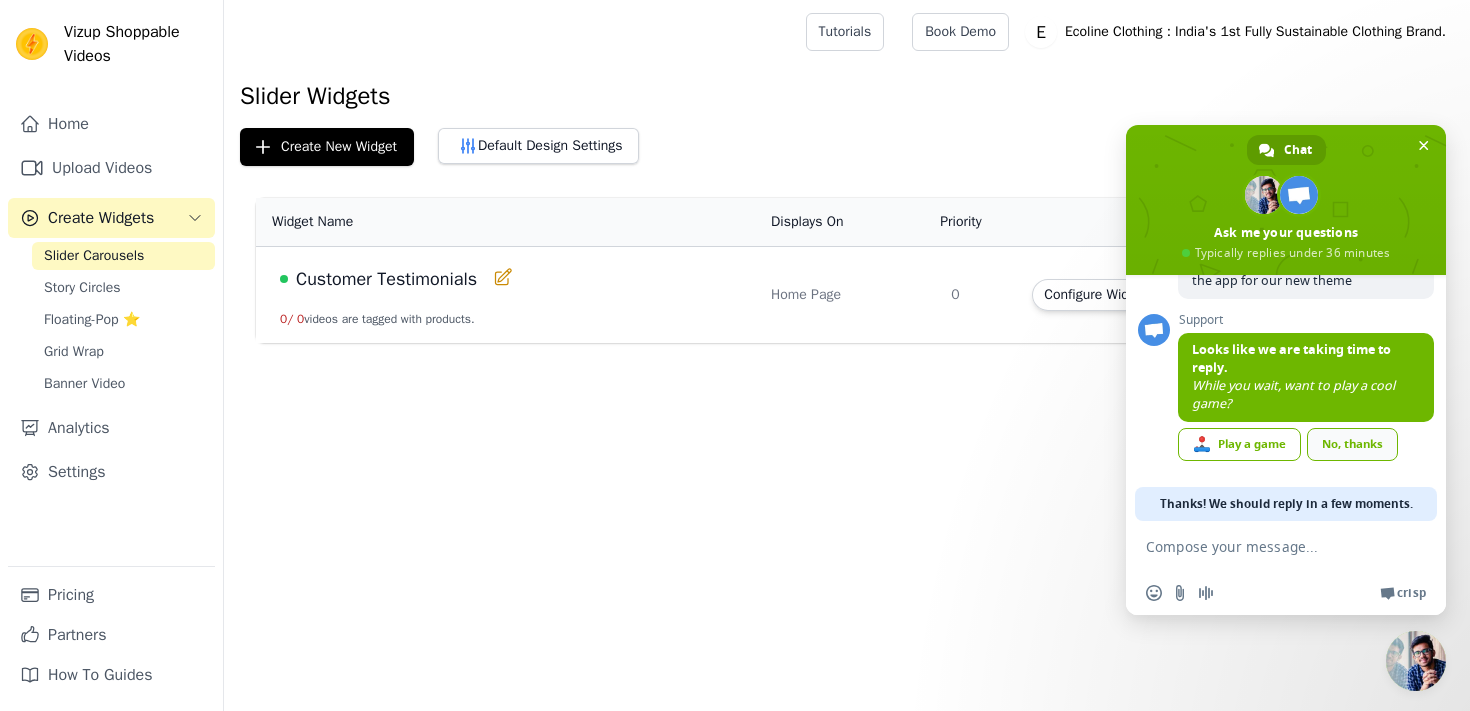 click on "No, thanks" at bounding box center [1352, 444] 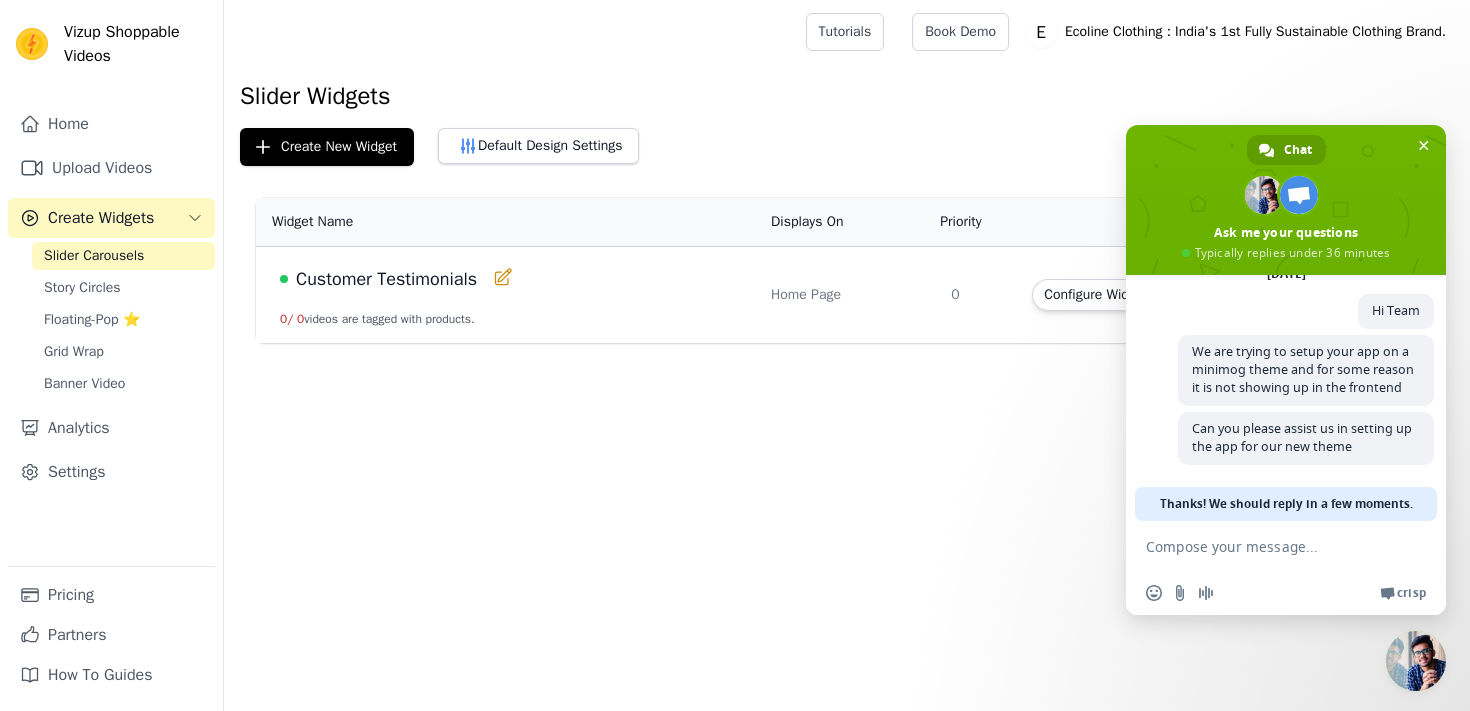 click on "Vizup Shoppable Videos
Home
Upload Videos       Create Widgets     Slider Carousels   Story Circles   Floating-Pop ⭐   Grid Wrap   Banner Video
Analytics
Settings
Pricing
Partners
How To Guides   Open sidebar       Tutorials     Book Demo   Open user menu" at bounding box center (735, 171) 